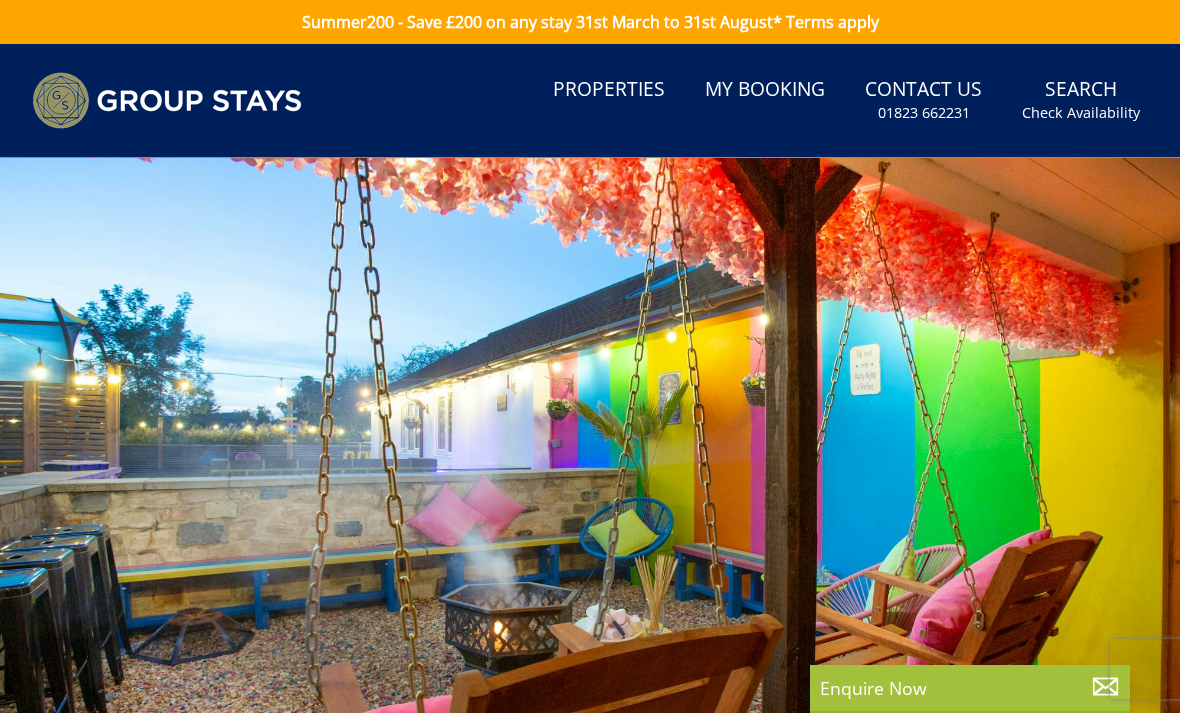 scroll, scrollTop: 0, scrollLeft: 0, axis: both 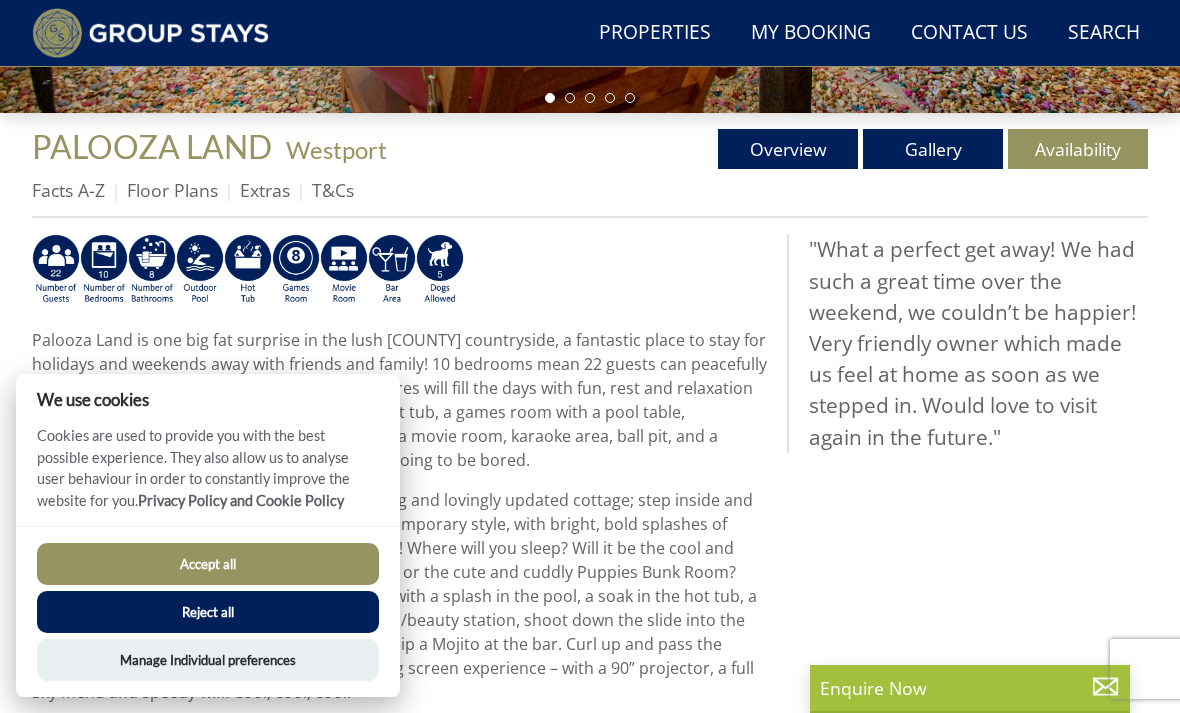 click on "Reject all" at bounding box center [208, 612] 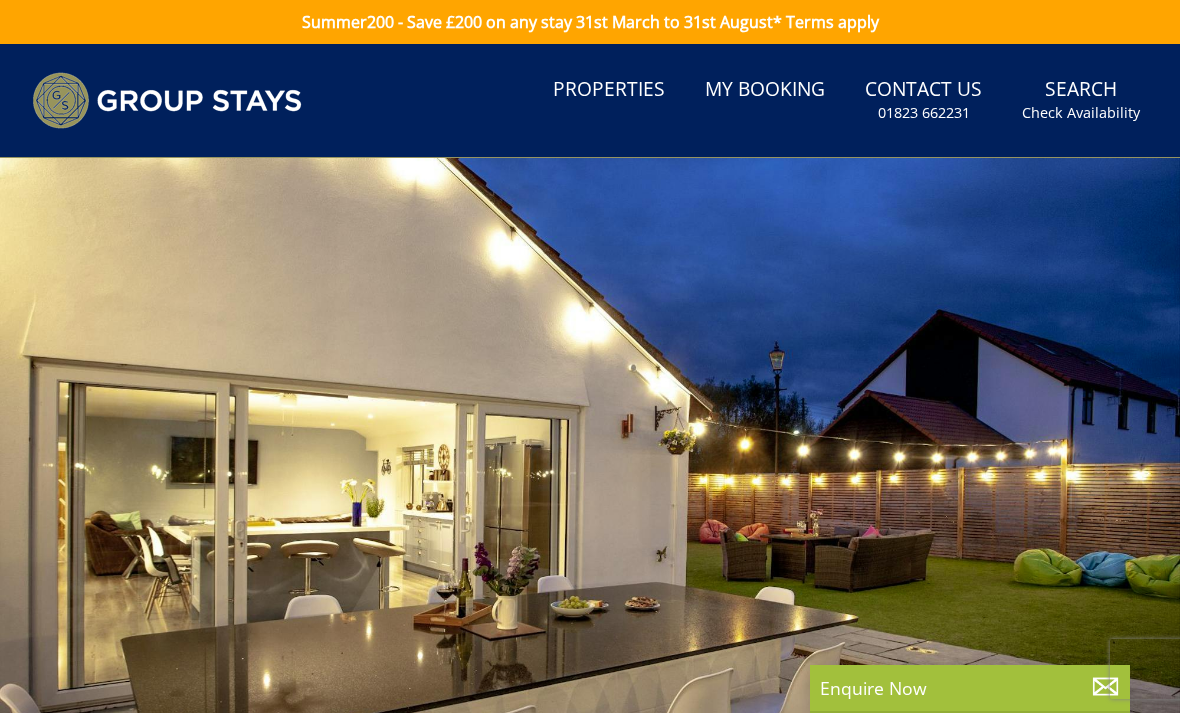 scroll, scrollTop: 0, scrollLeft: 0, axis: both 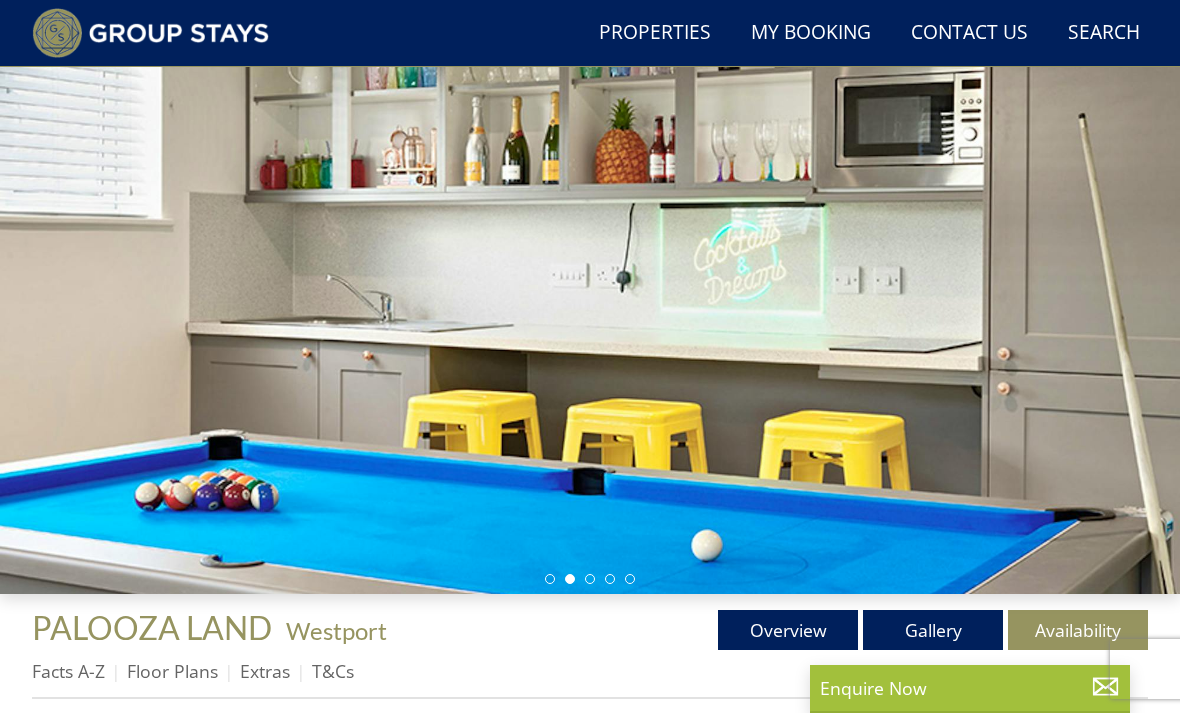 click on "Gallery" at bounding box center [933, 630] 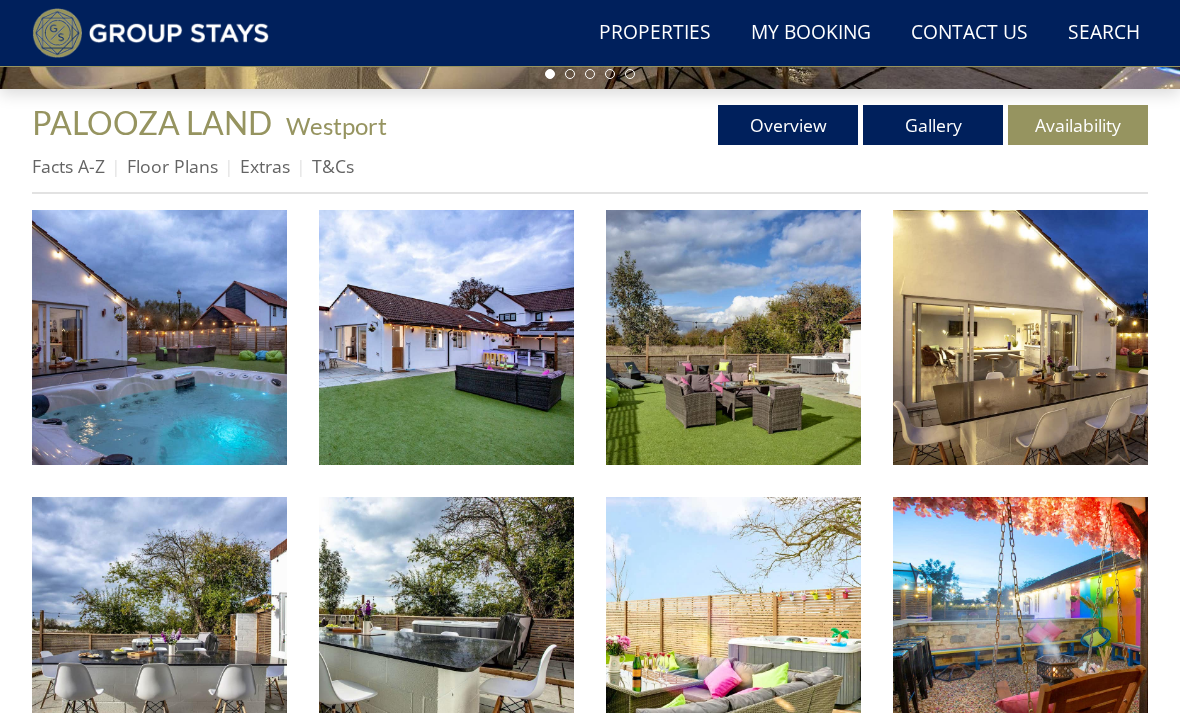 scroll, scrollTop: 721, scrollLeft: 0, axis: vertical 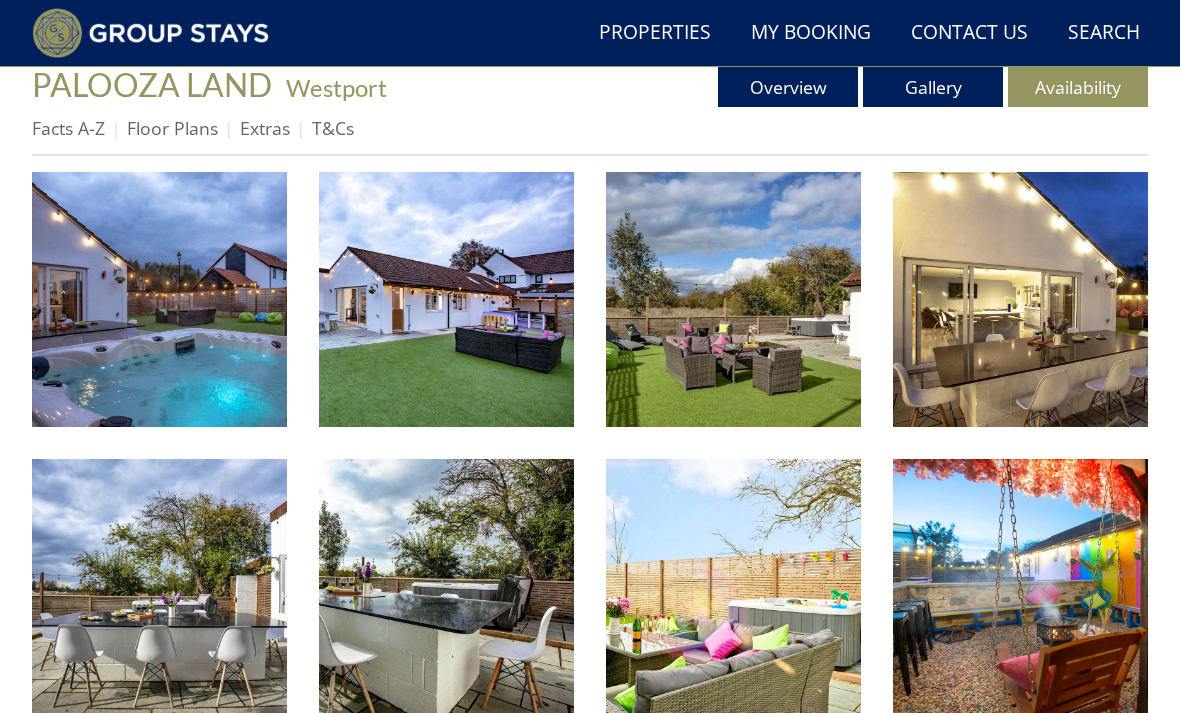 click at bounding box center [159, 299] 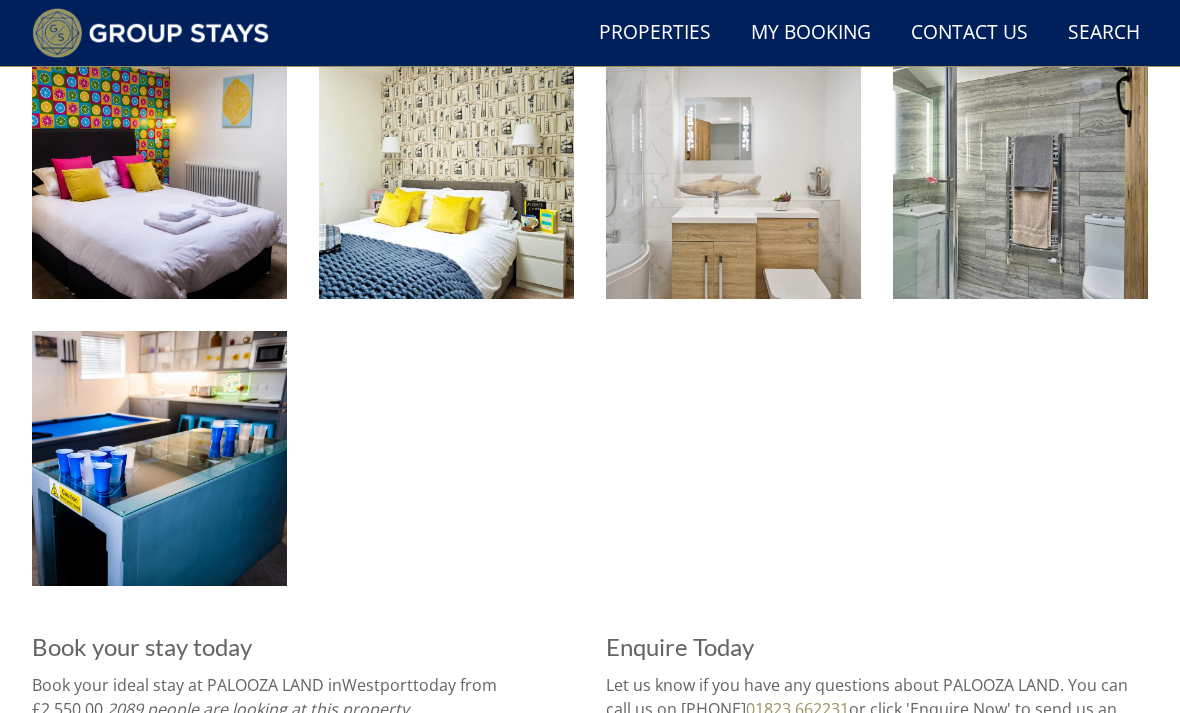scroll, scrollTop: 2571, scrollLeft: 0, axis: vertical 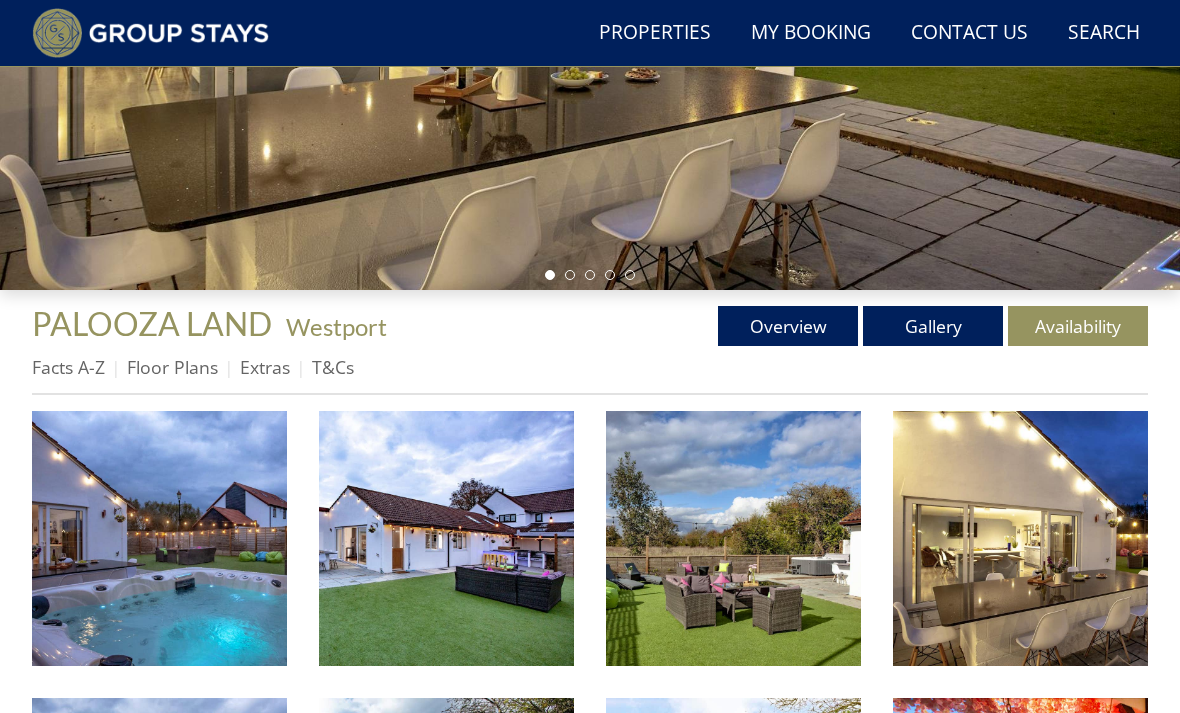 click on "Availability" at bounding box center [1078, 326] 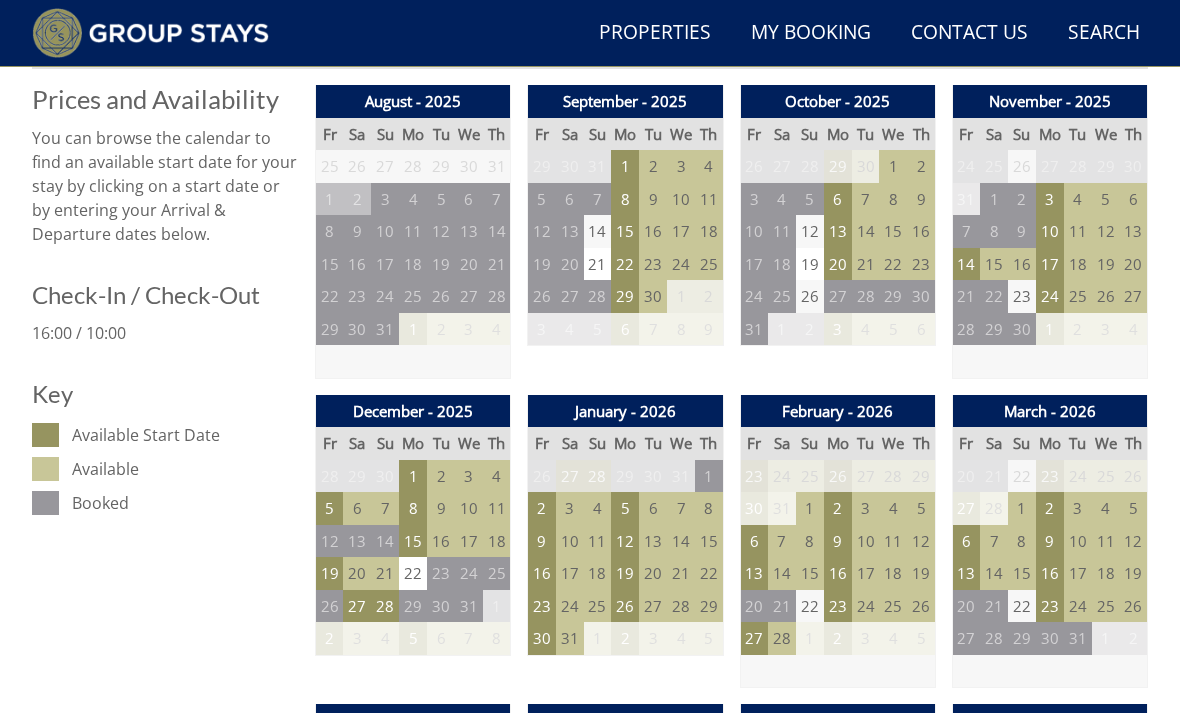 scroll, scrollTop: 815, scrollLeft: 0, axis: vertical 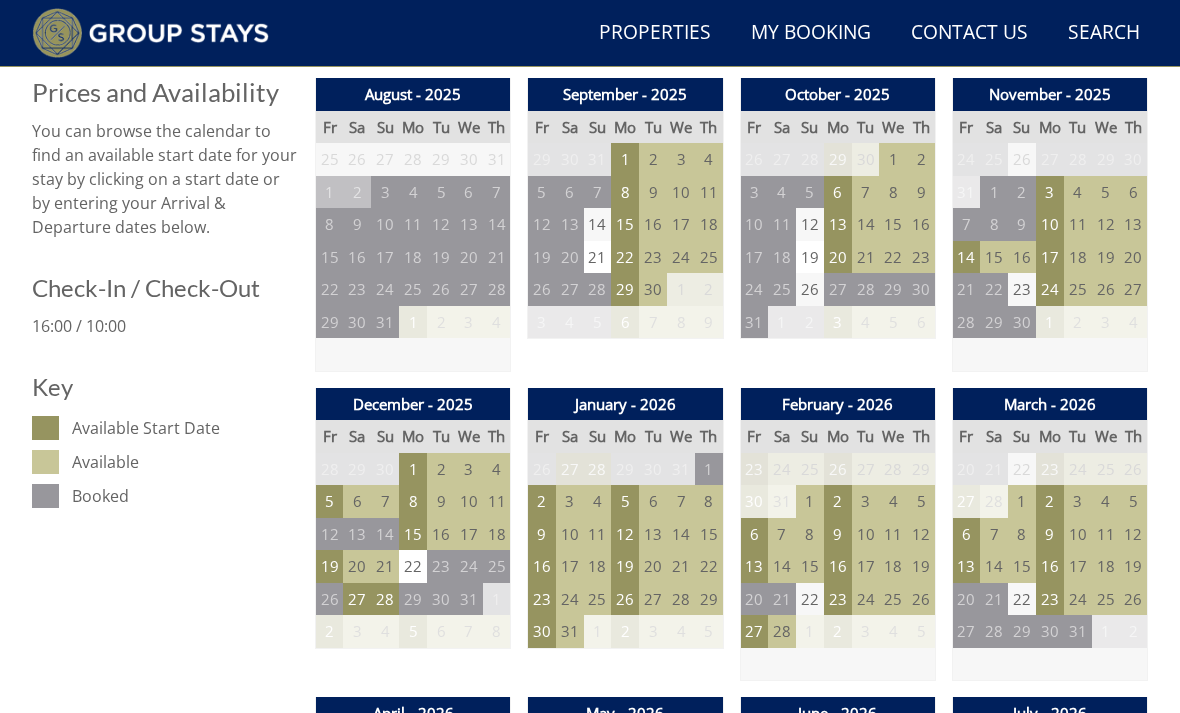 click on "6" at bounding box center [754, 534] 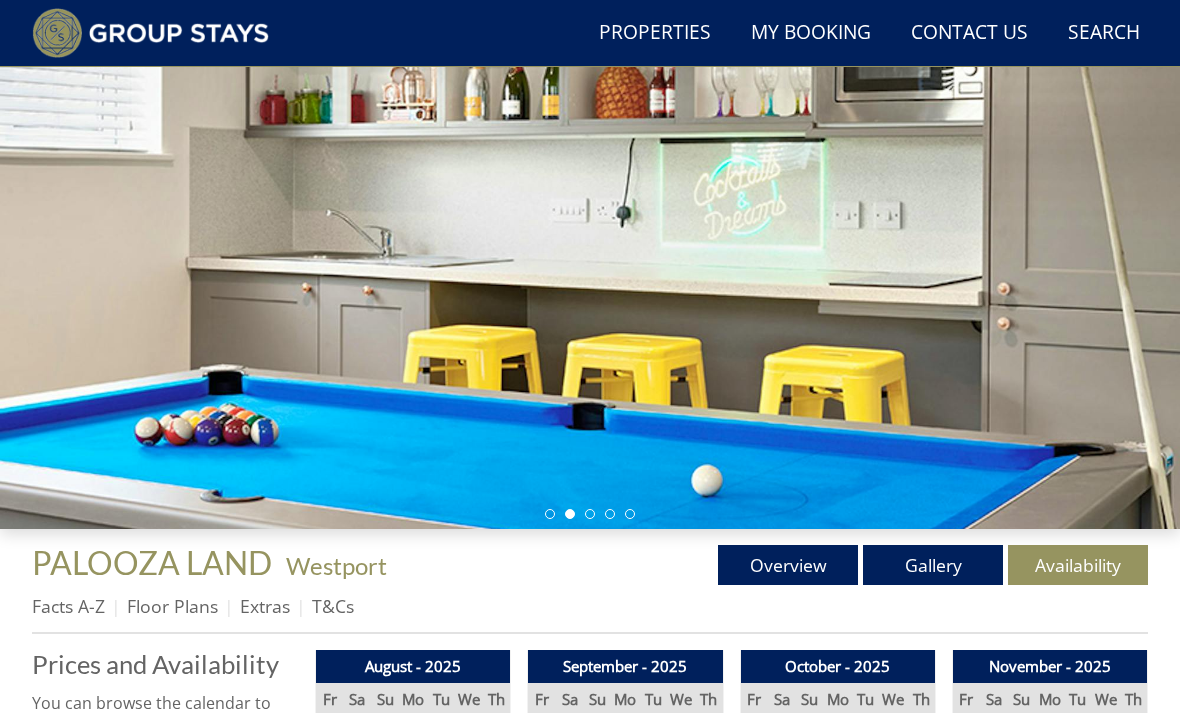 scroll, scrollTop: 242, scrollLeft: 0, axis: vertical 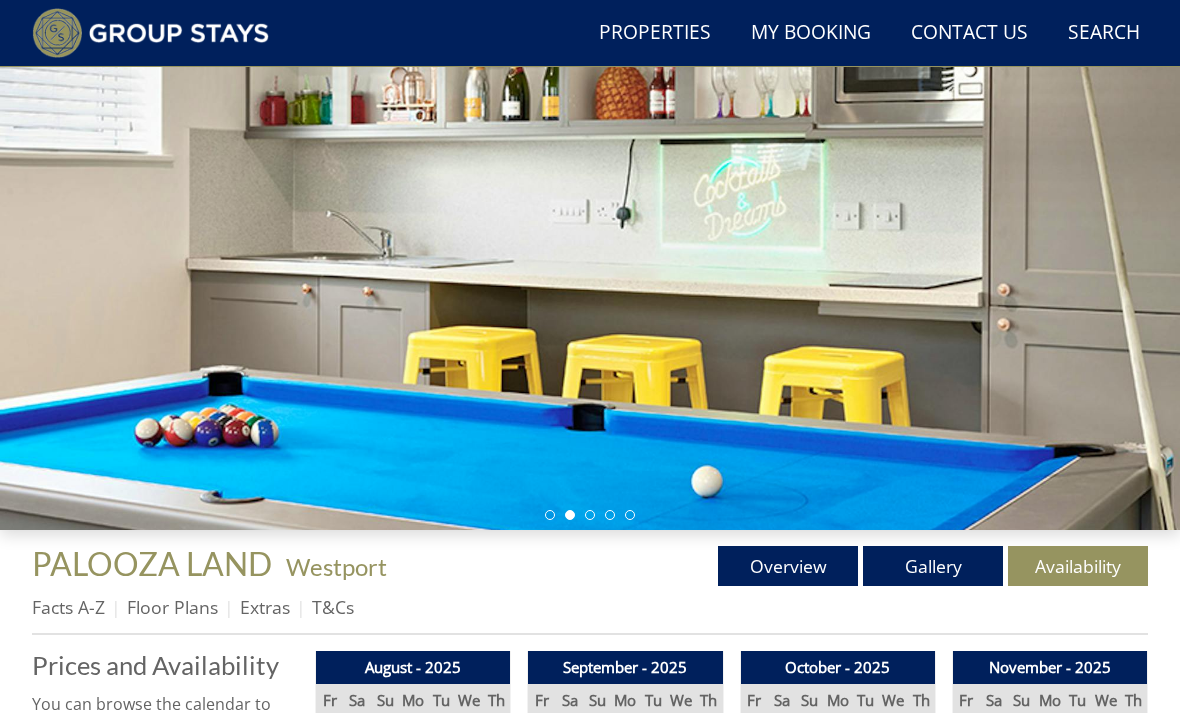 click on "Gallery" at bounding box center [933, 566] 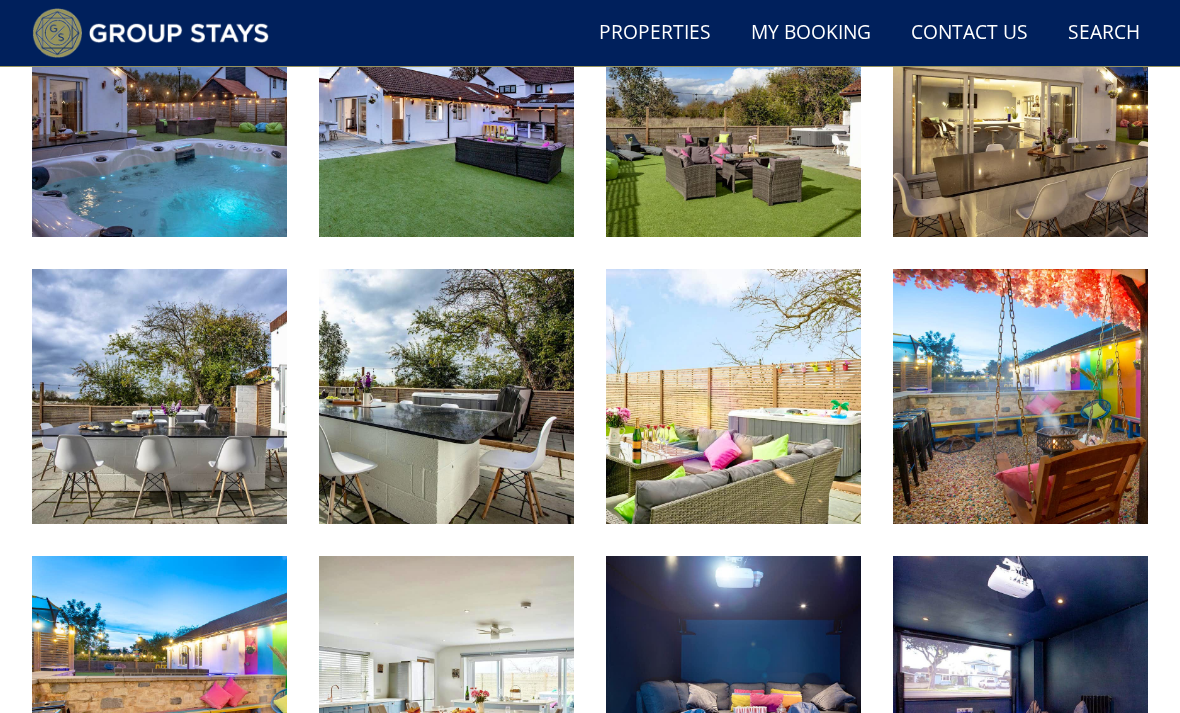 scroll, scrollTop: 1274, scrollLeft: 0, axis: vertical 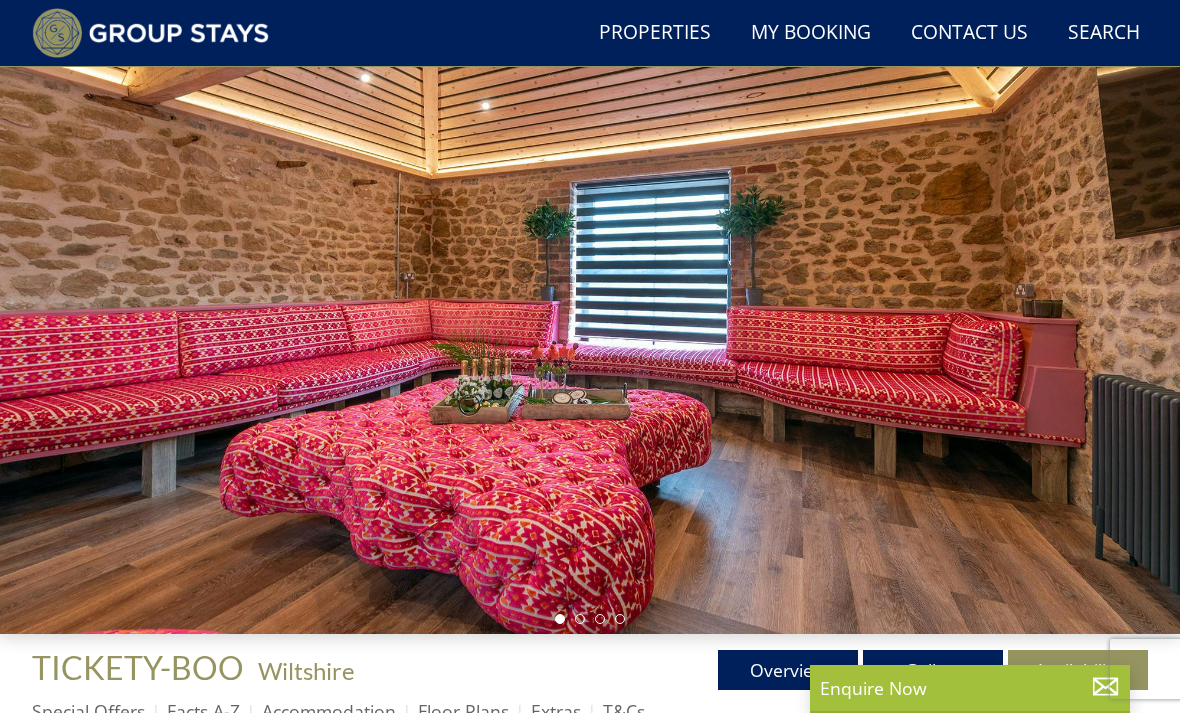 click on "Availability" at bounding box center [1078, 670] 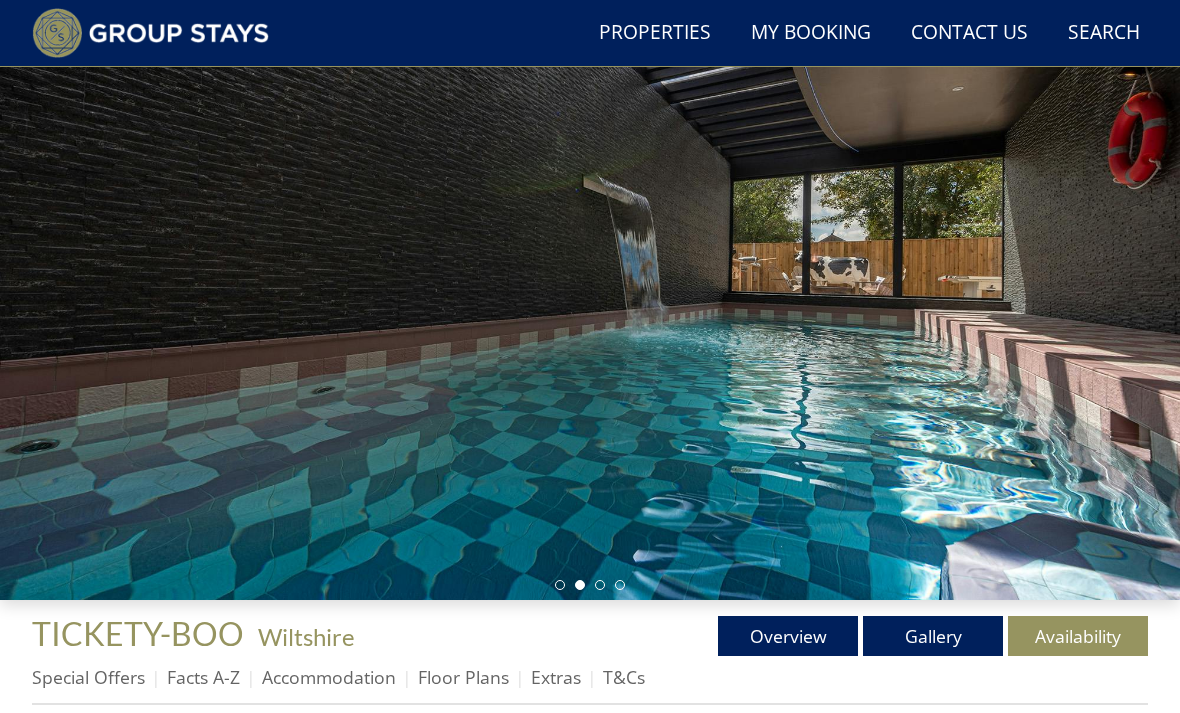 scroll, scrollTop: 172, scrollLeft: 0, axis: vertical 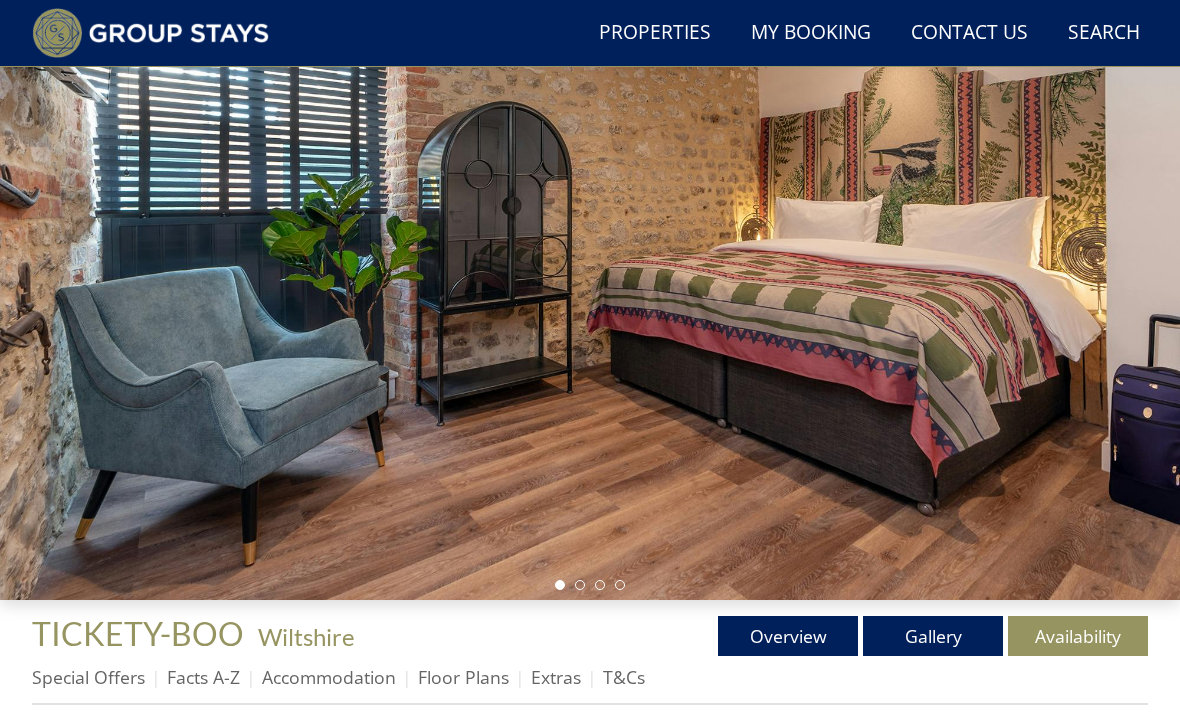 click on "Gallery" at bounding box center [933, 636] 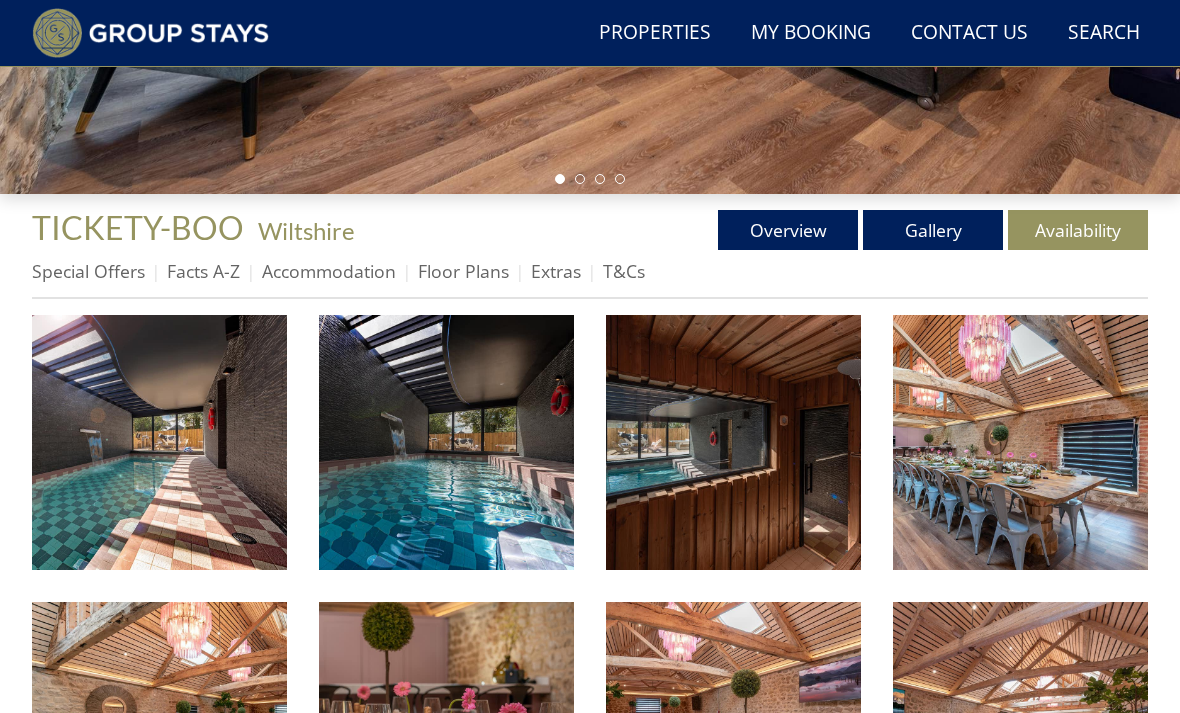 scroll, scrollTop: 581, scrollLeft: 0, axis: vertical 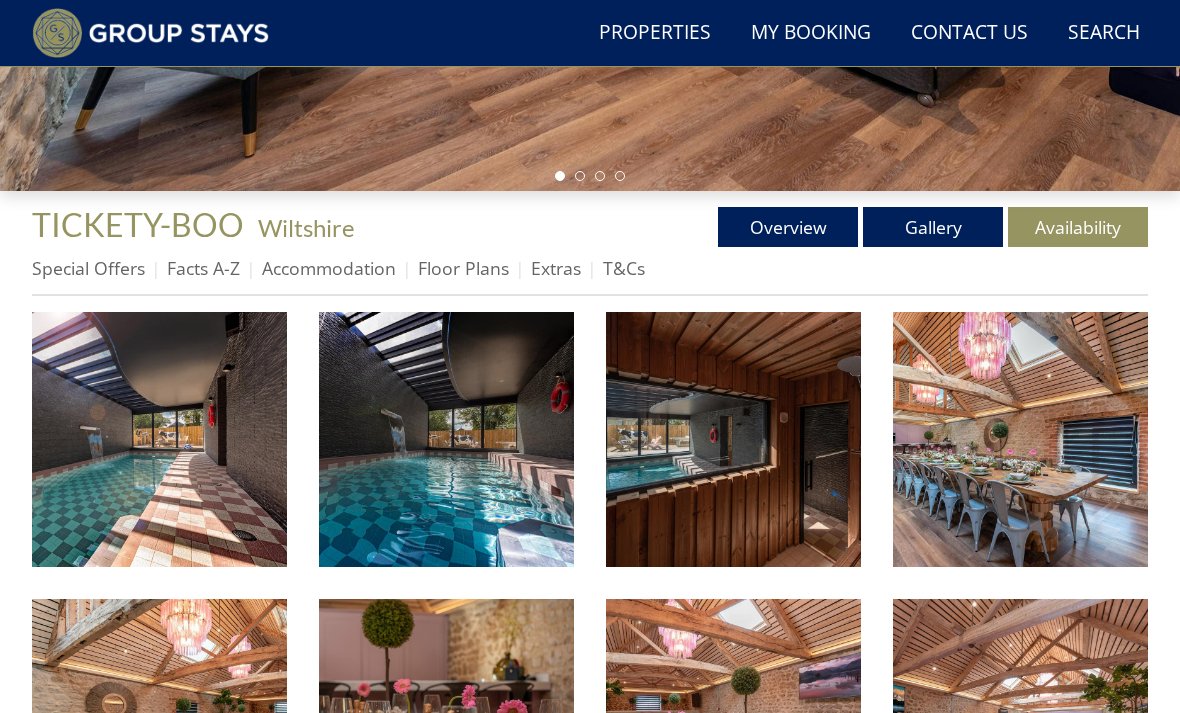 click at bounding box center [159, 439] 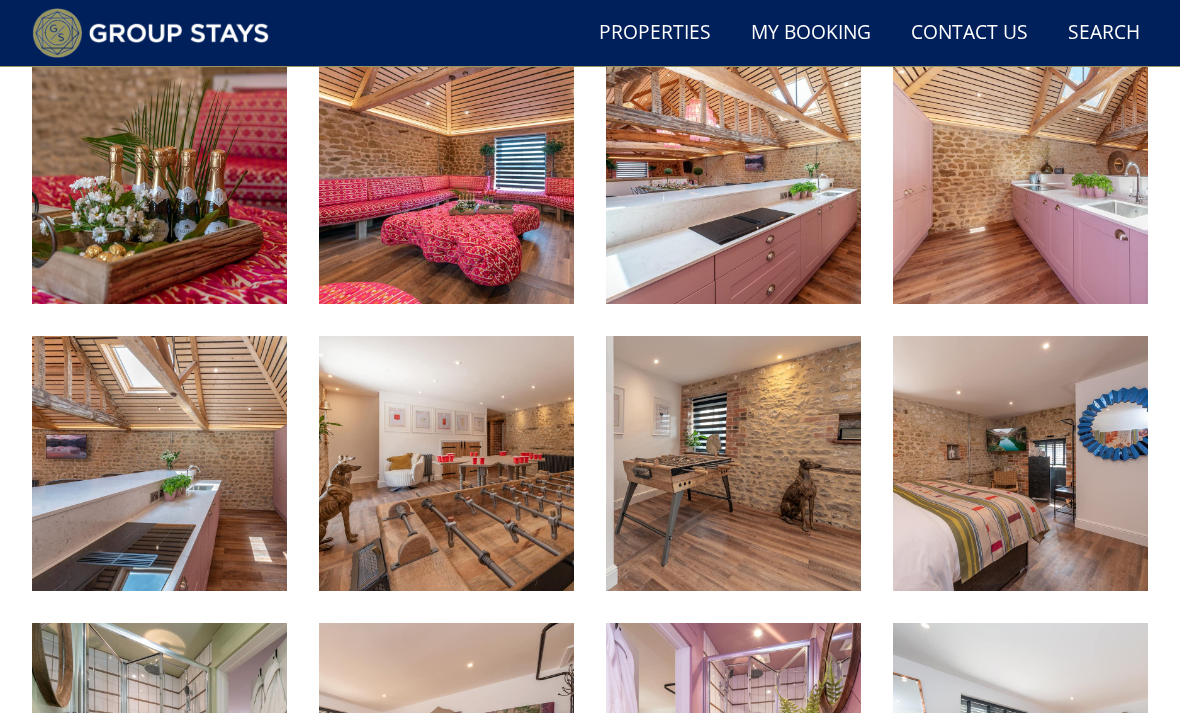 scroll, scrollTop: 1425, scrollLeft: 0, axis: vertical 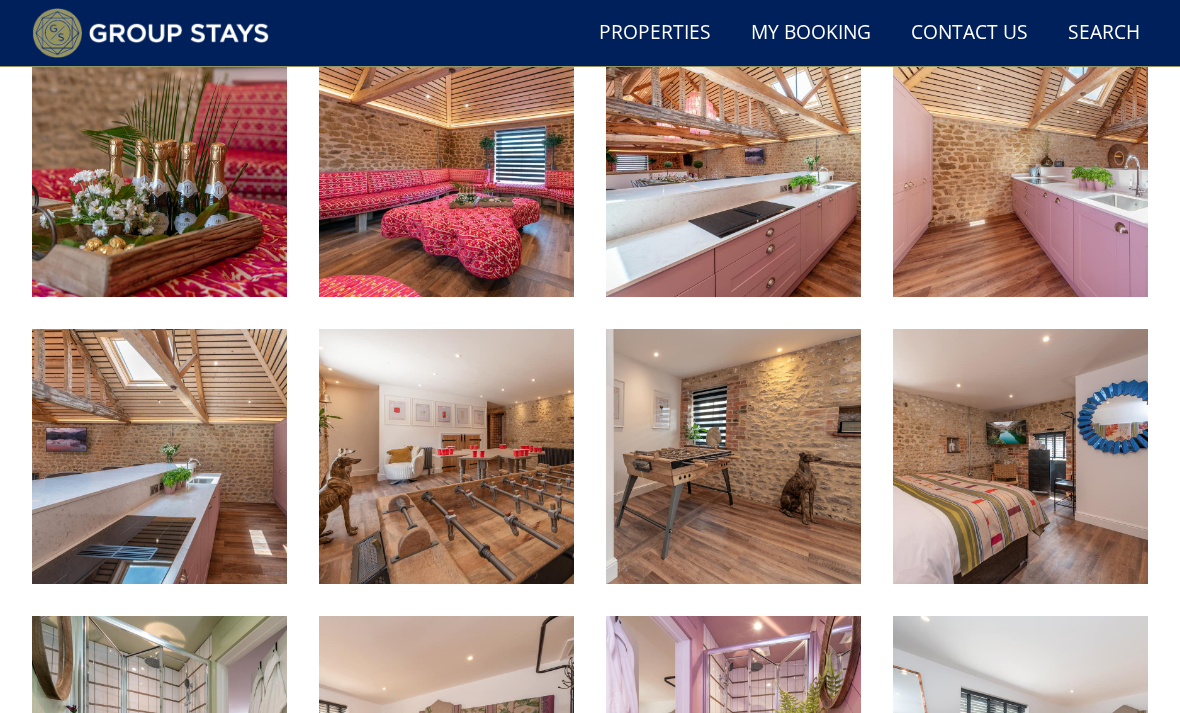 click at bounding box center (733, 169) 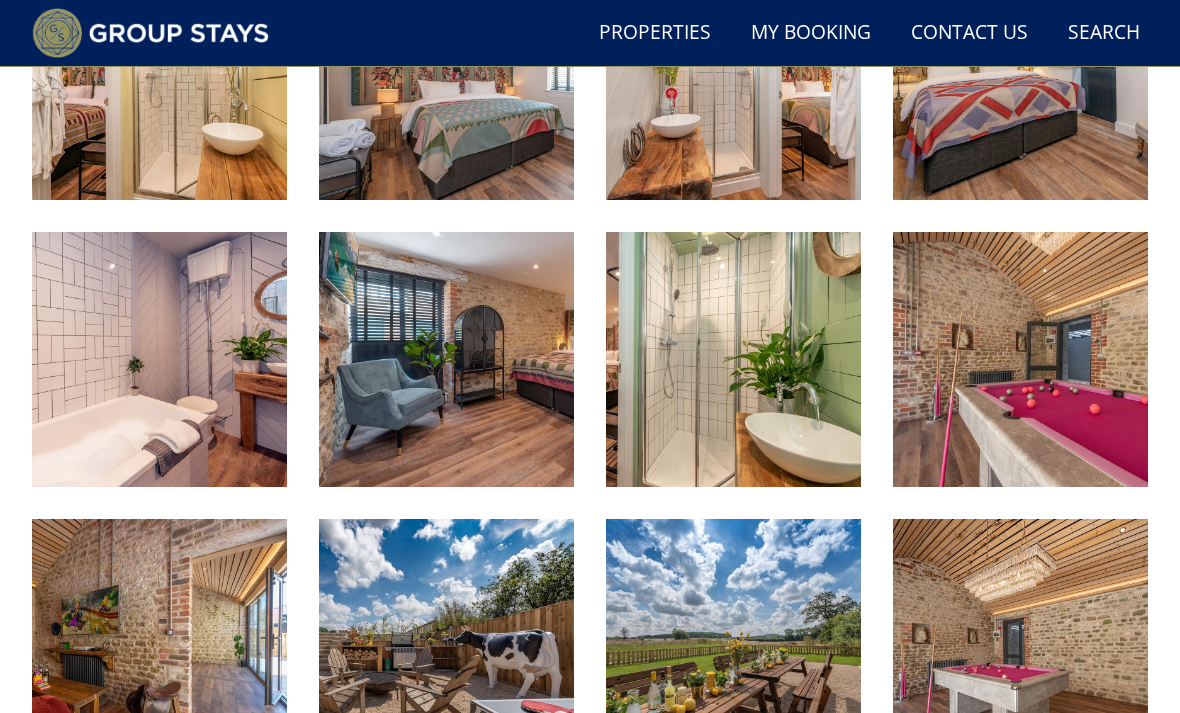 scroll, scrollTop: 2494, scrollLeft: 0, axis: vertical 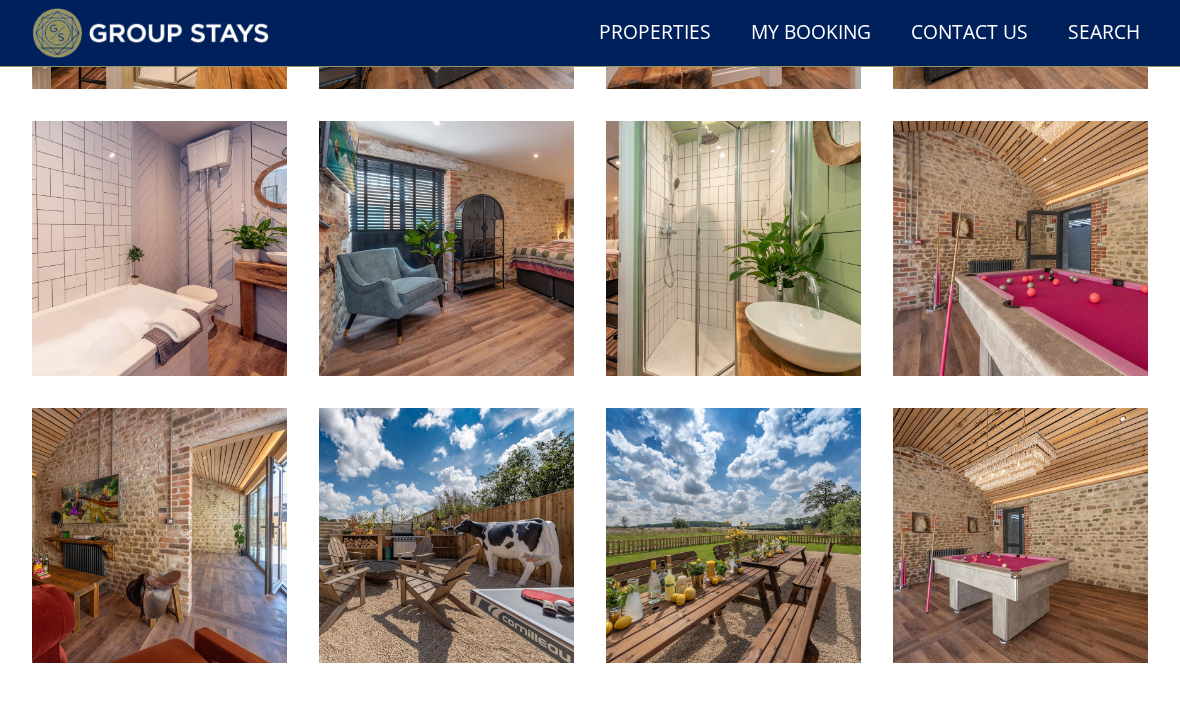 click at bounding box center [1020, 248] 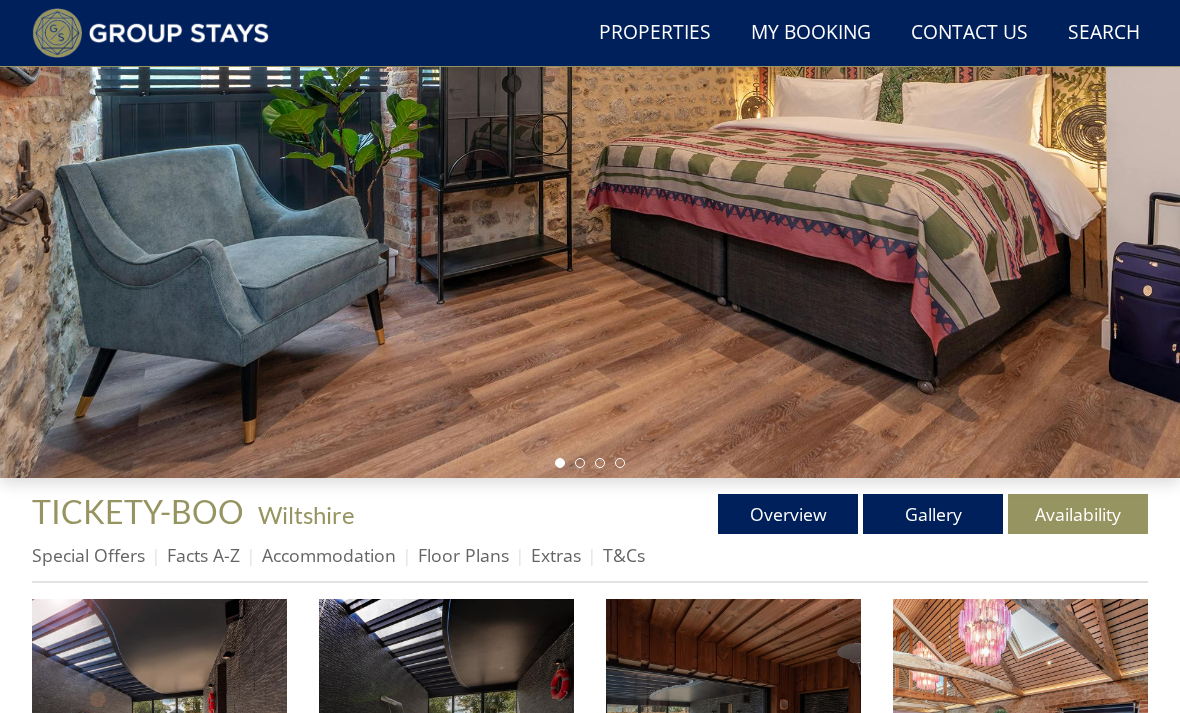 scroll, scrollTop: 294, scrollLeft: 0, axis: vertical 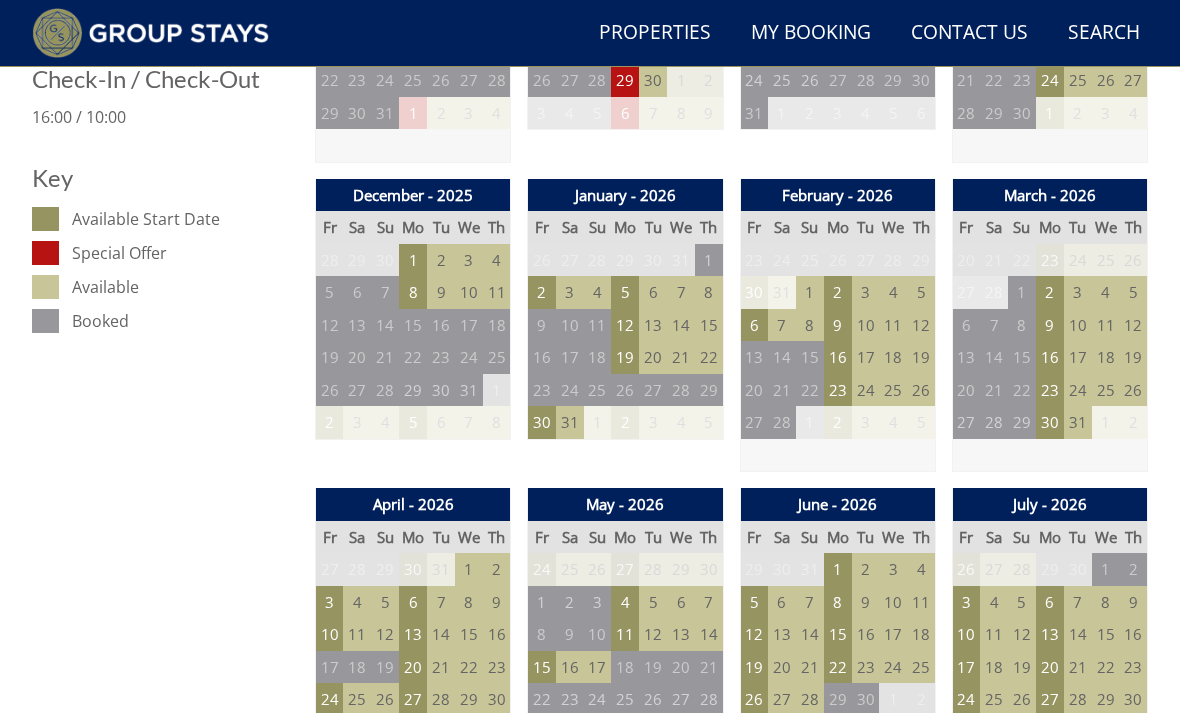 click on "6" at bounding box center [754, 325] 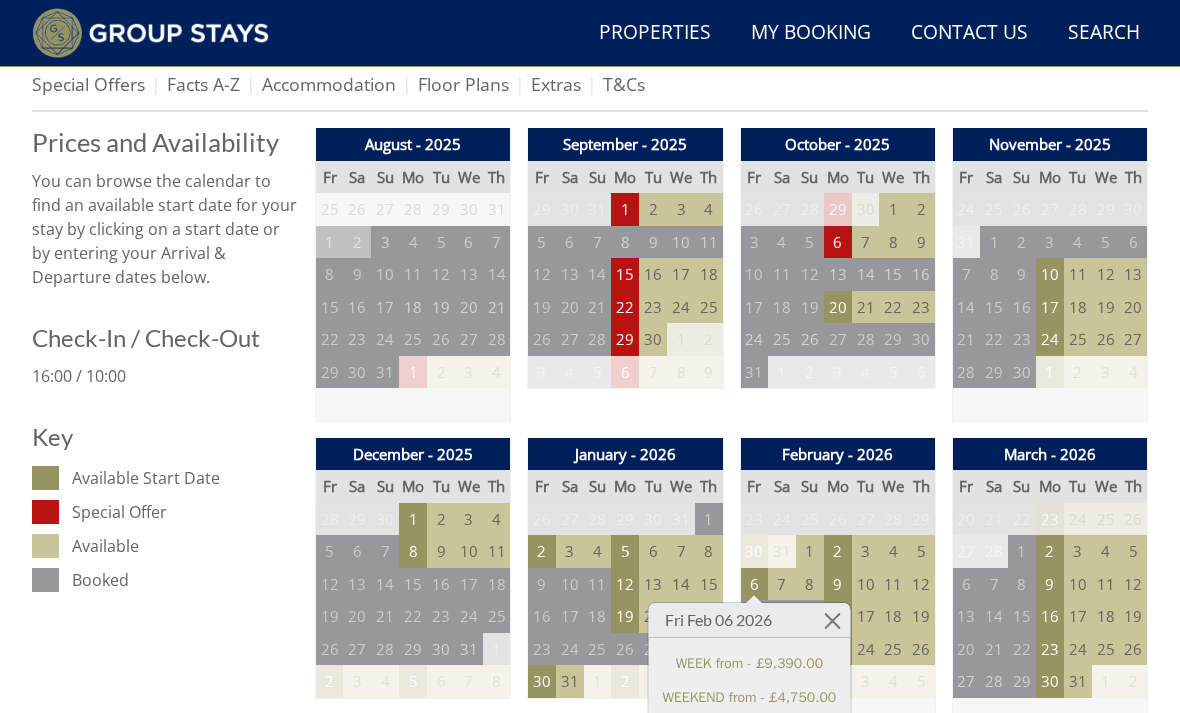 scroll, scrollTop: 763, scrollLeft: 0, axis: vertical 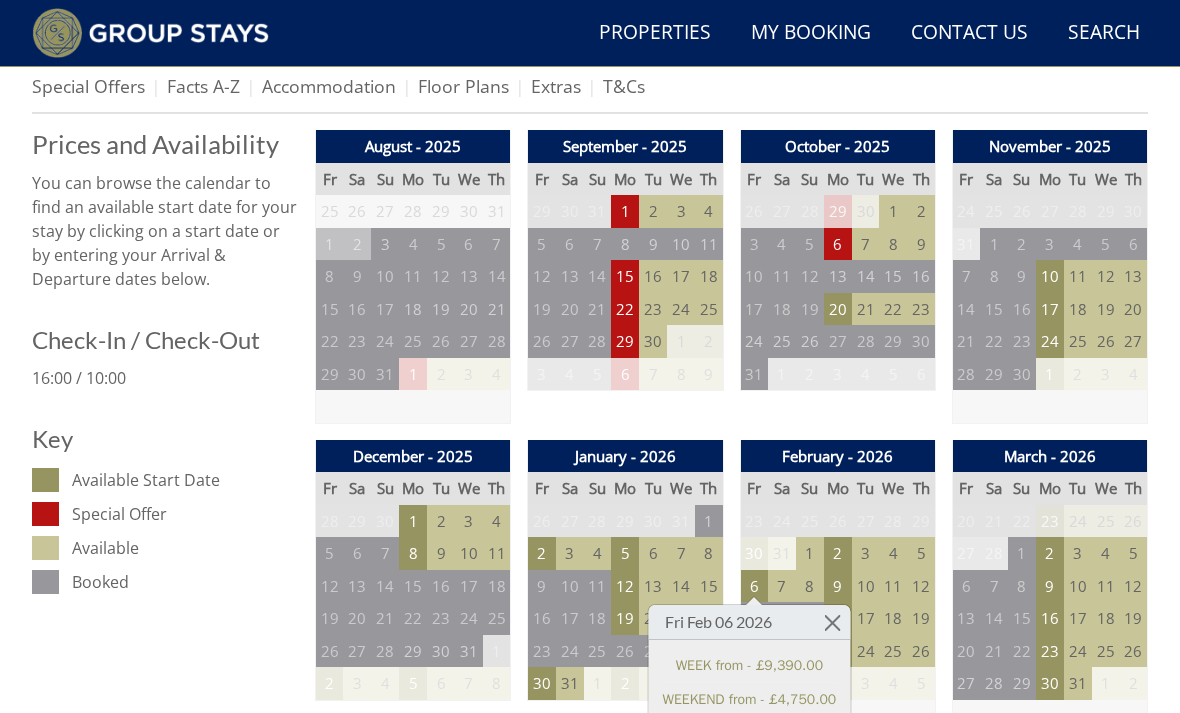 click on "1" at bounding box center [625, 211] 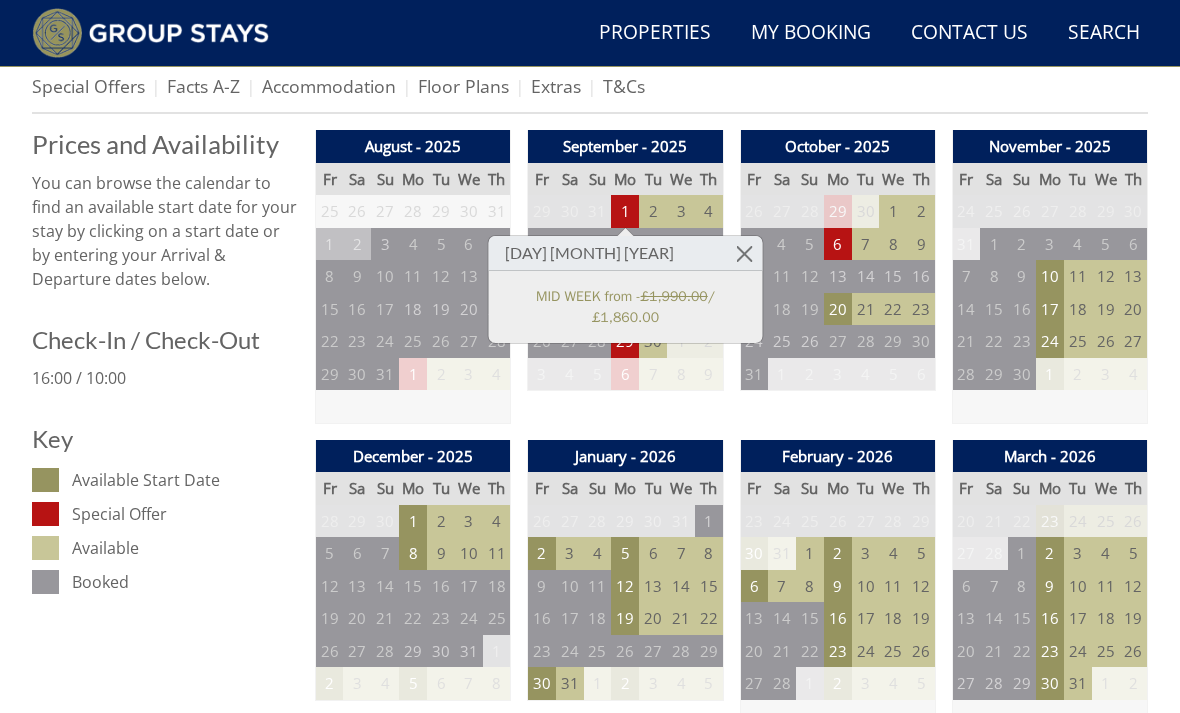 click at bounding box center (744, 253) 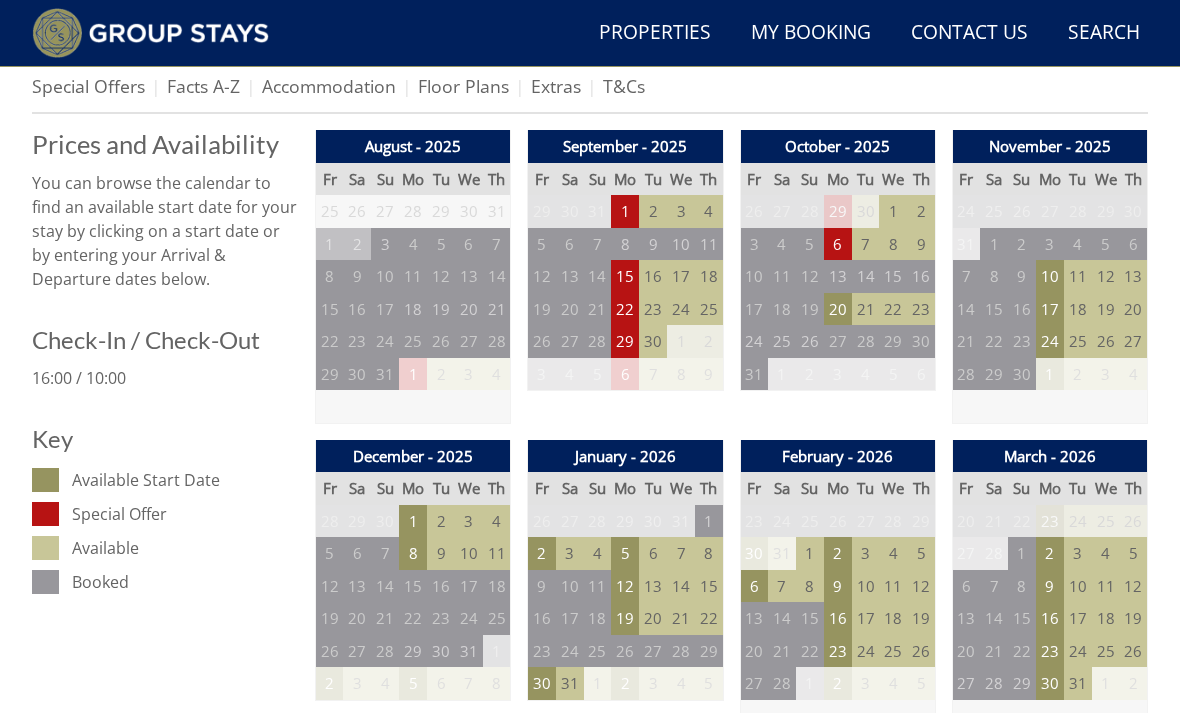click on "15" at bounding box center [625, 276] 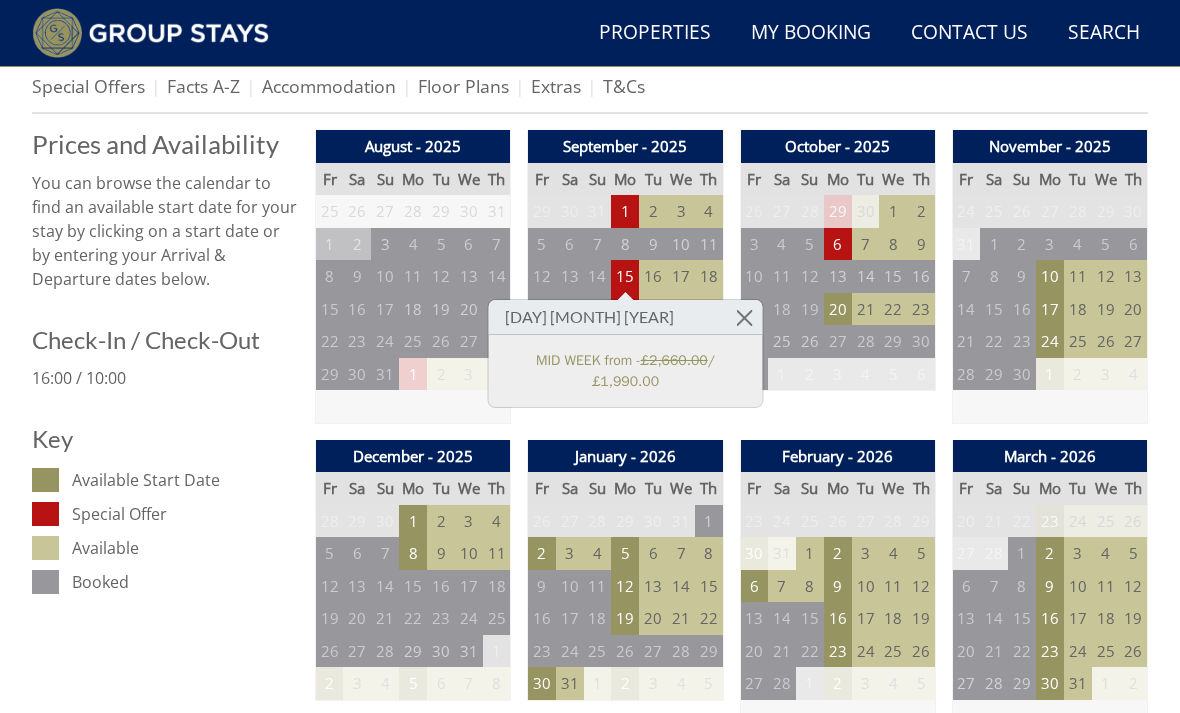 click on "1" at bounding box center [625, 211] 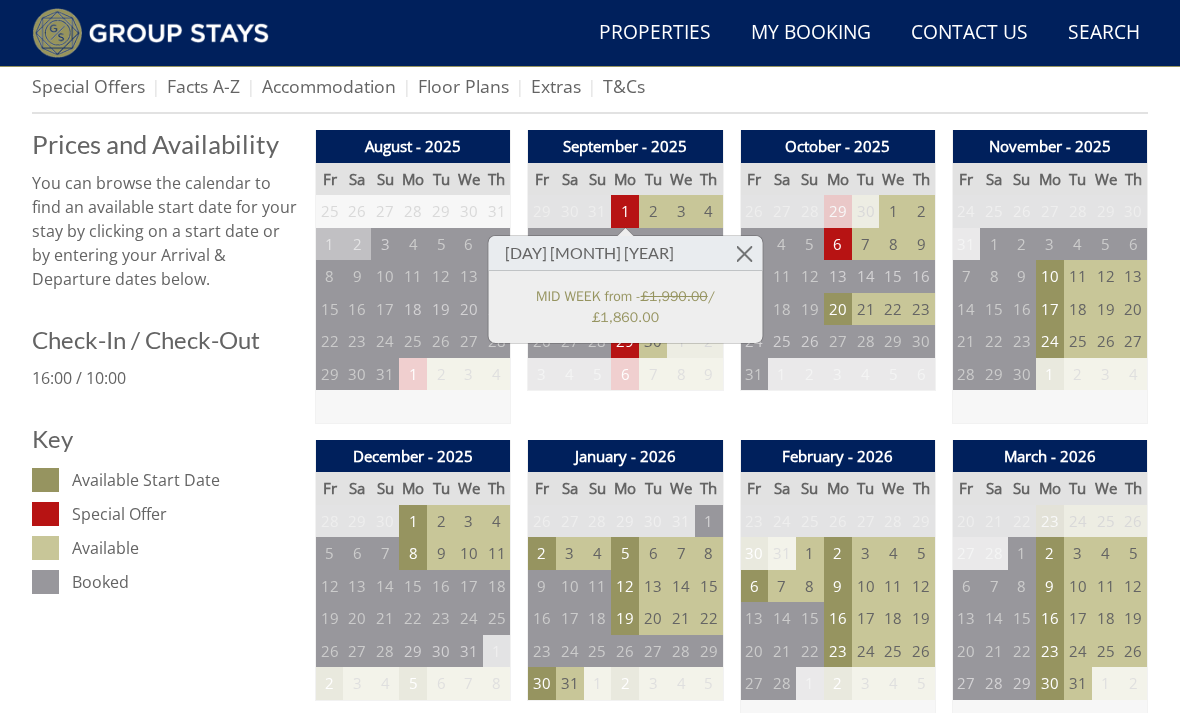 click at bounding box center [744, 253] 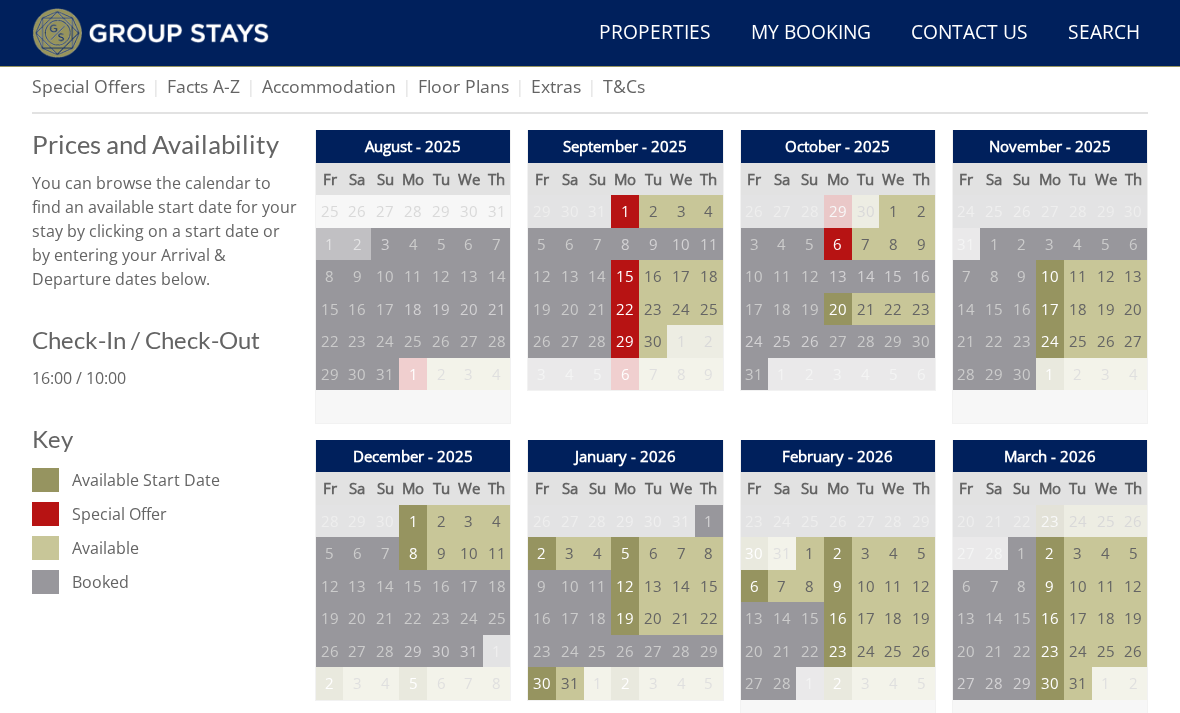 click on "29" at bounding box center [625, 341] 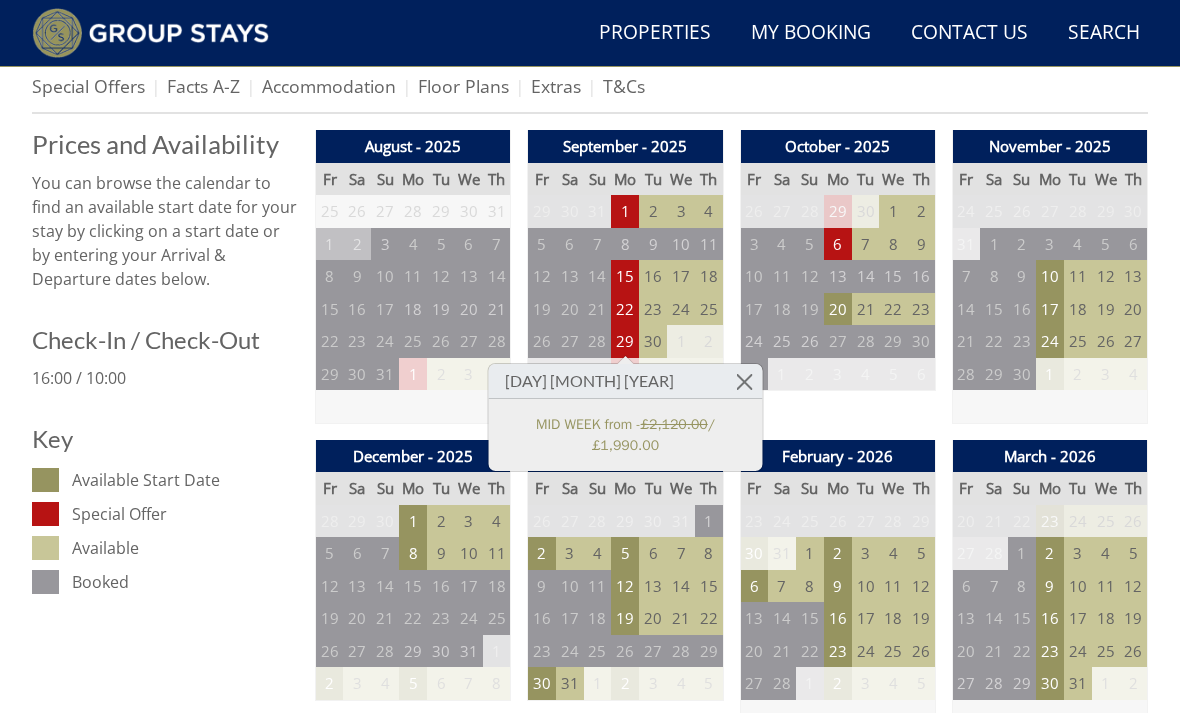 click at bounding box center (744, 381) 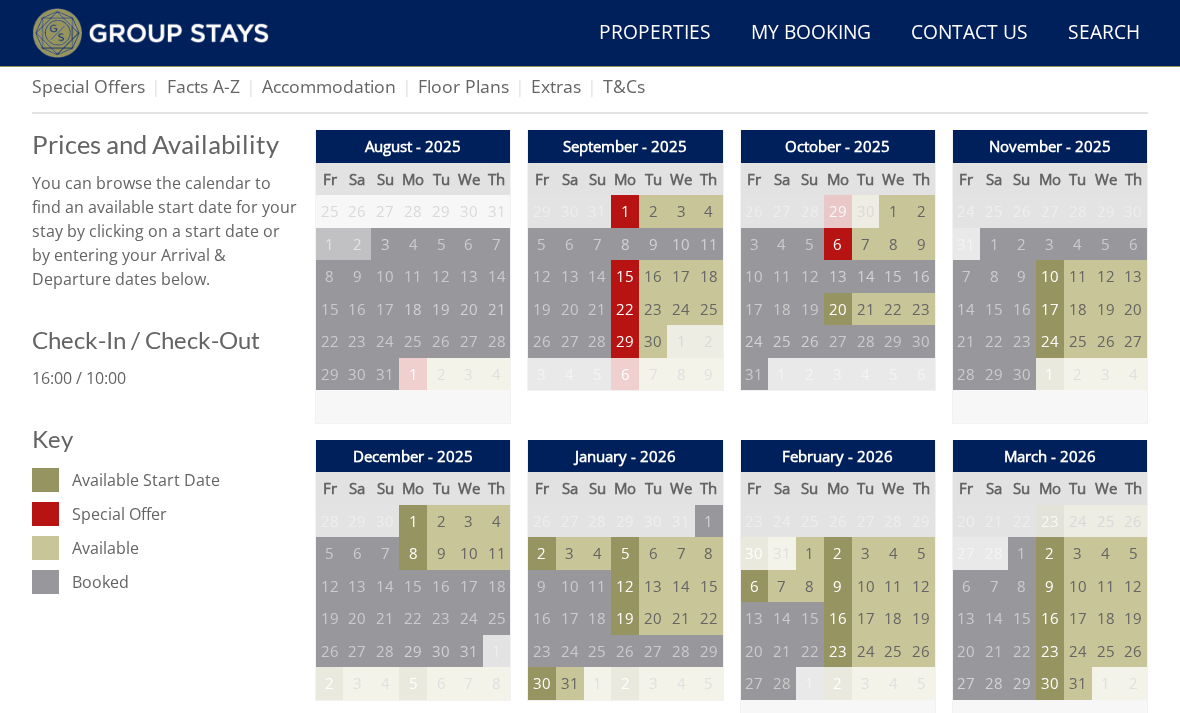 click on "6" at bounding box center [754, 586] 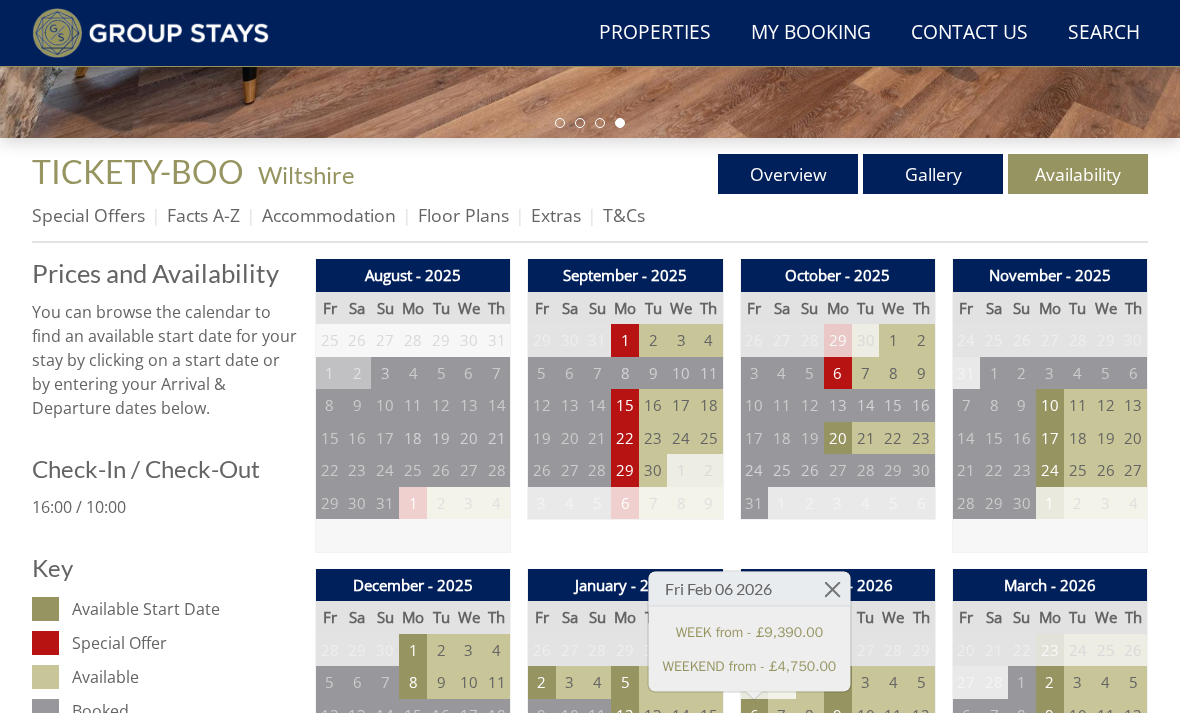 scroll, scrollTop: 658, scrollLeft: 0, axis: vertical 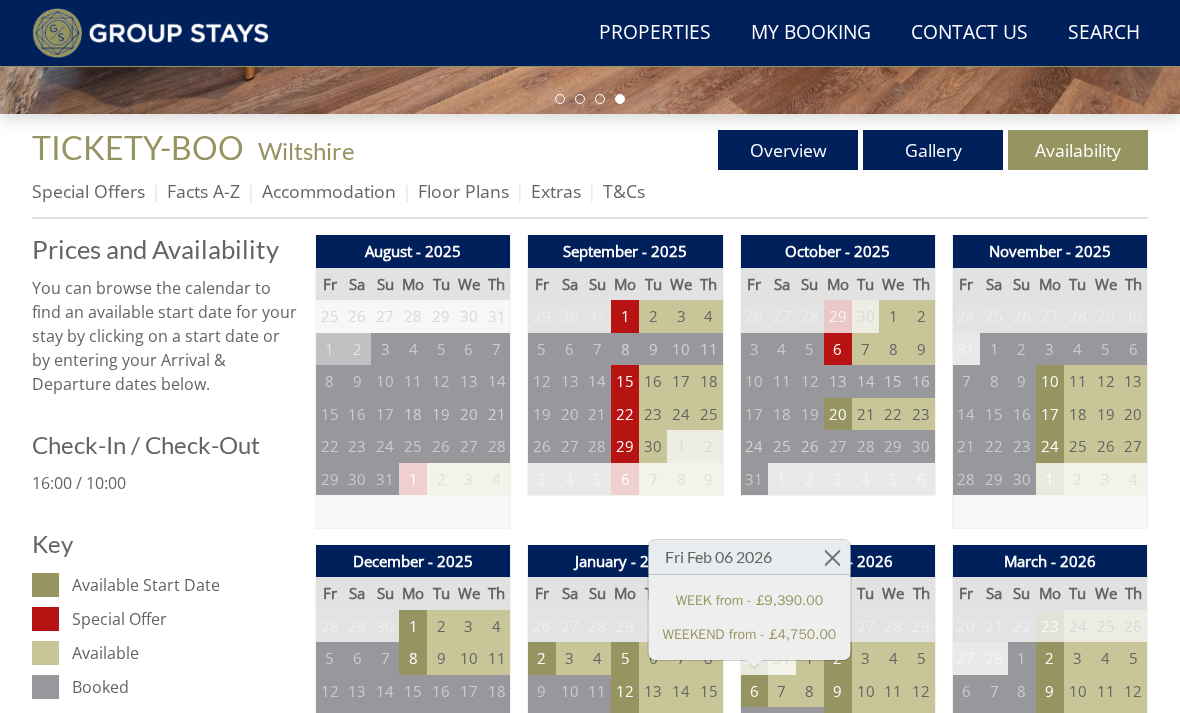 click on "Gallery" at bounding box center [933, 150] 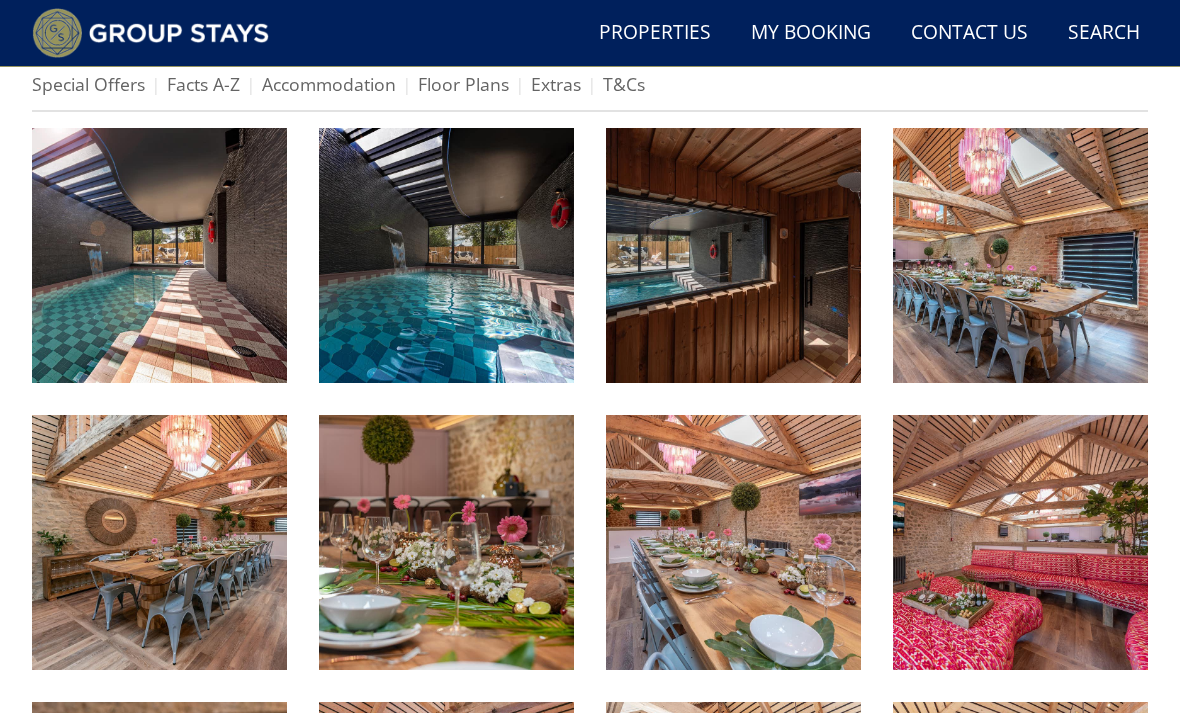scroll, scrollTop: 767, scrollLeft: 0, axis: vertical 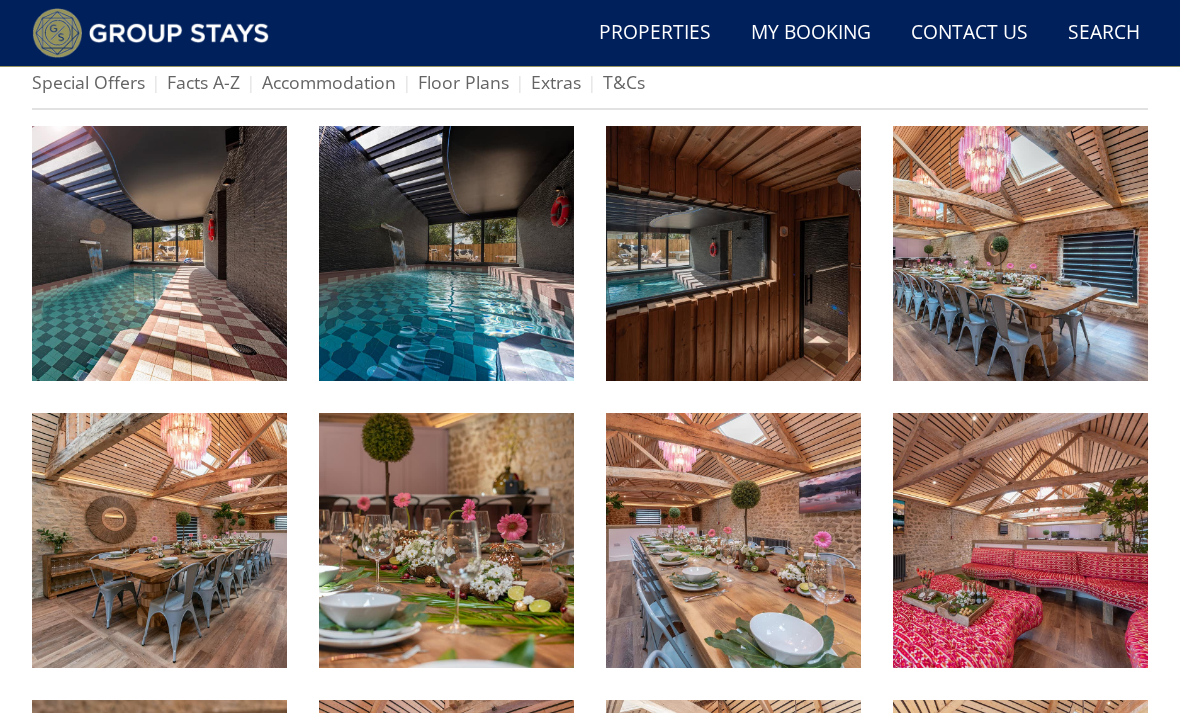 click at bounding box center [1020, 253] 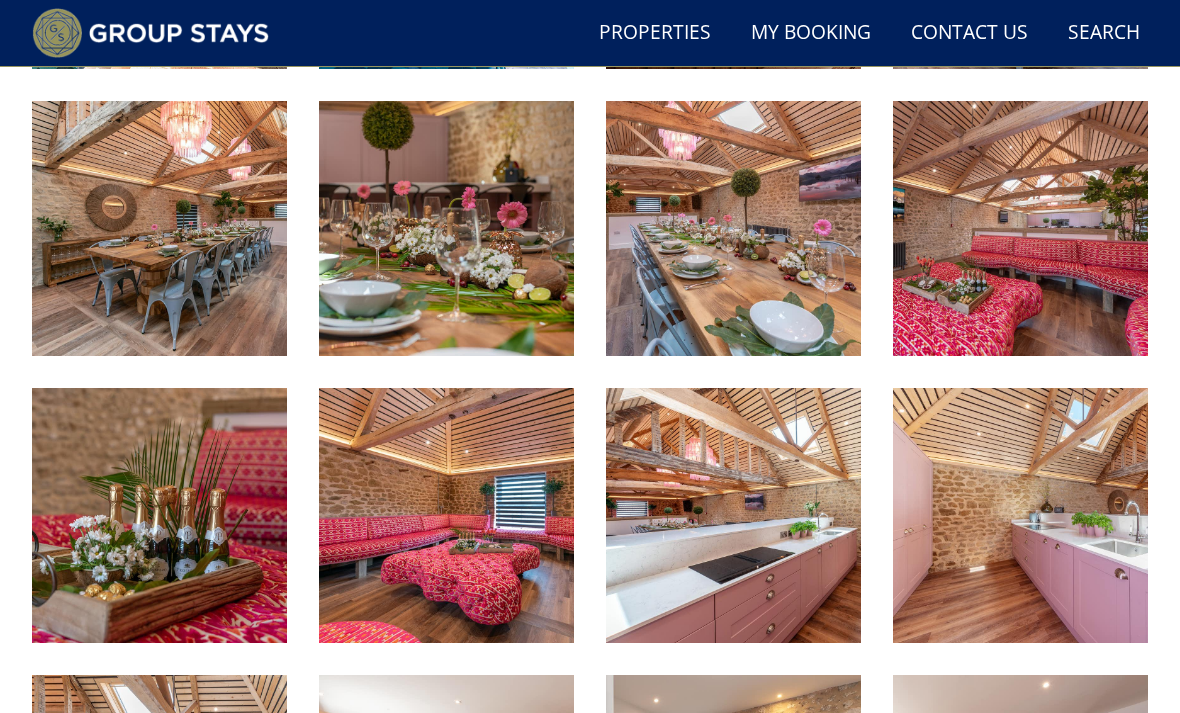 scroll, scrollTop: 1079, scrollLeft: 0, axis: vertical 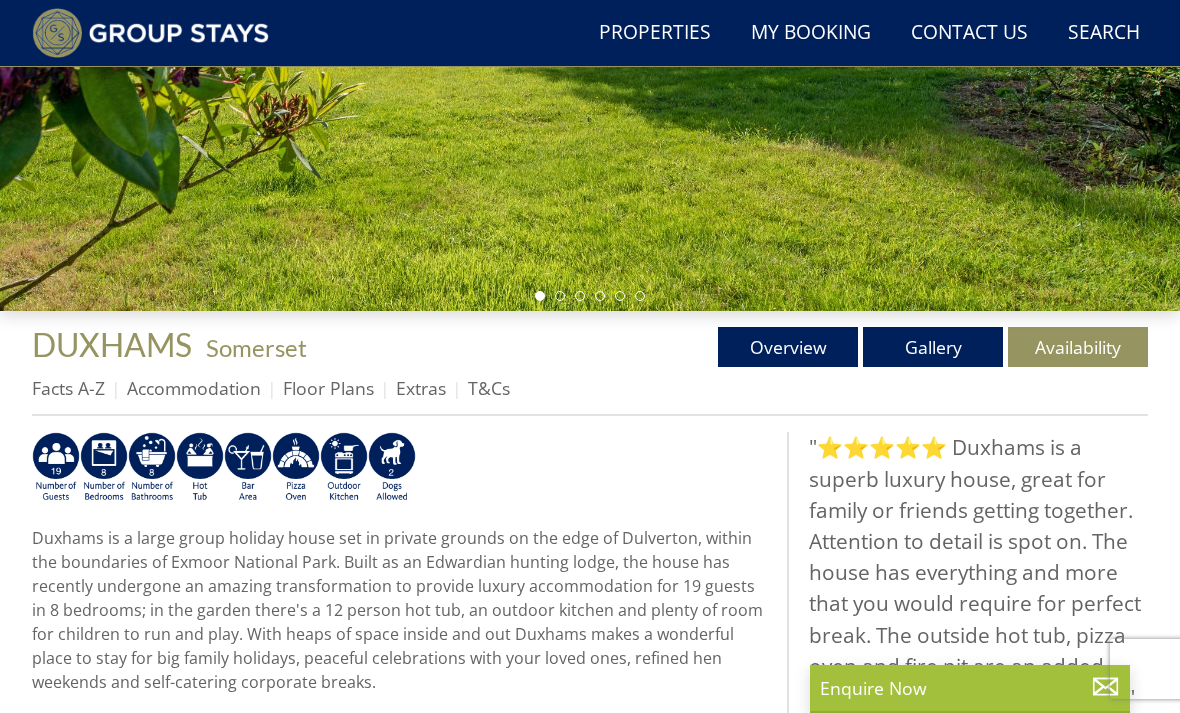 click on "Availability" at bounding box center [1078, 347] 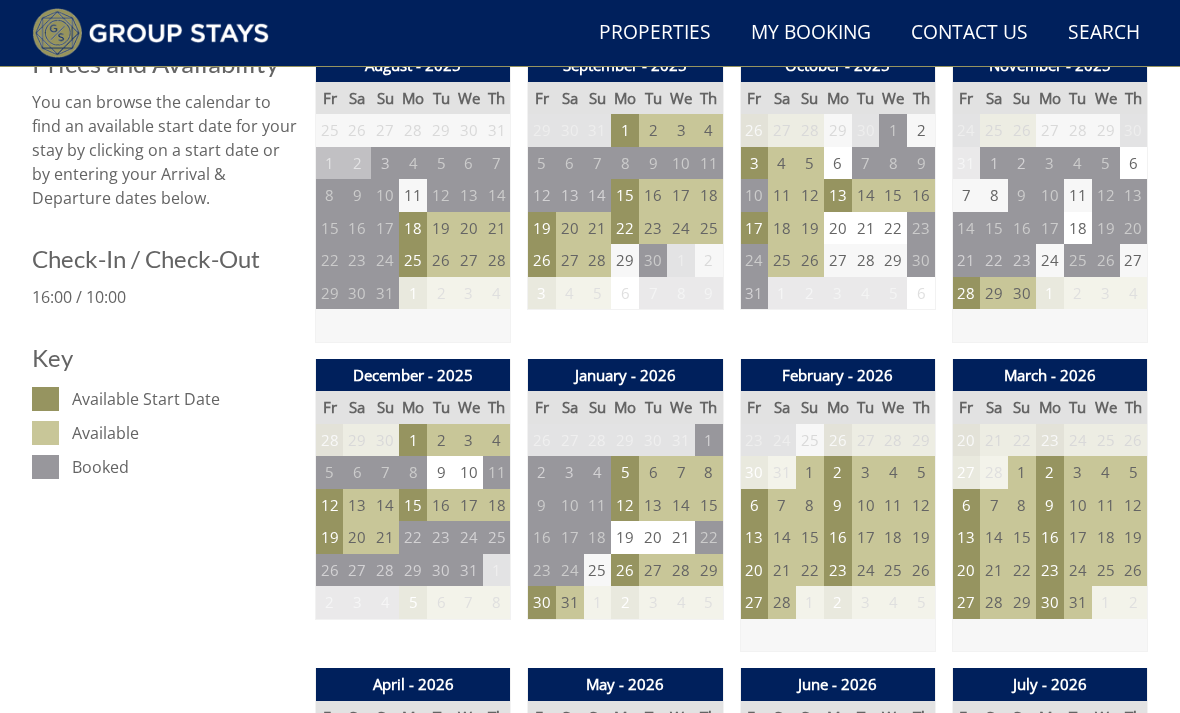 scroll, scrollTop: 843, scrollLeft: 0, axis: vertical 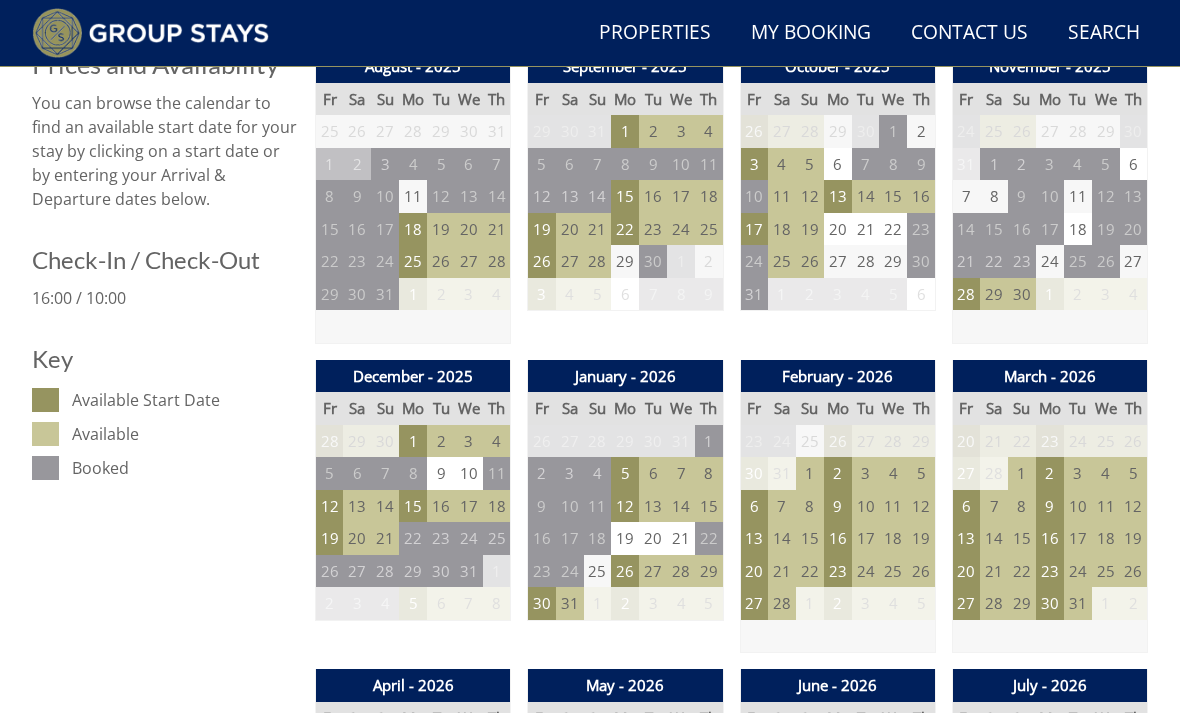 click on "6" at bounding box center [754, 506] 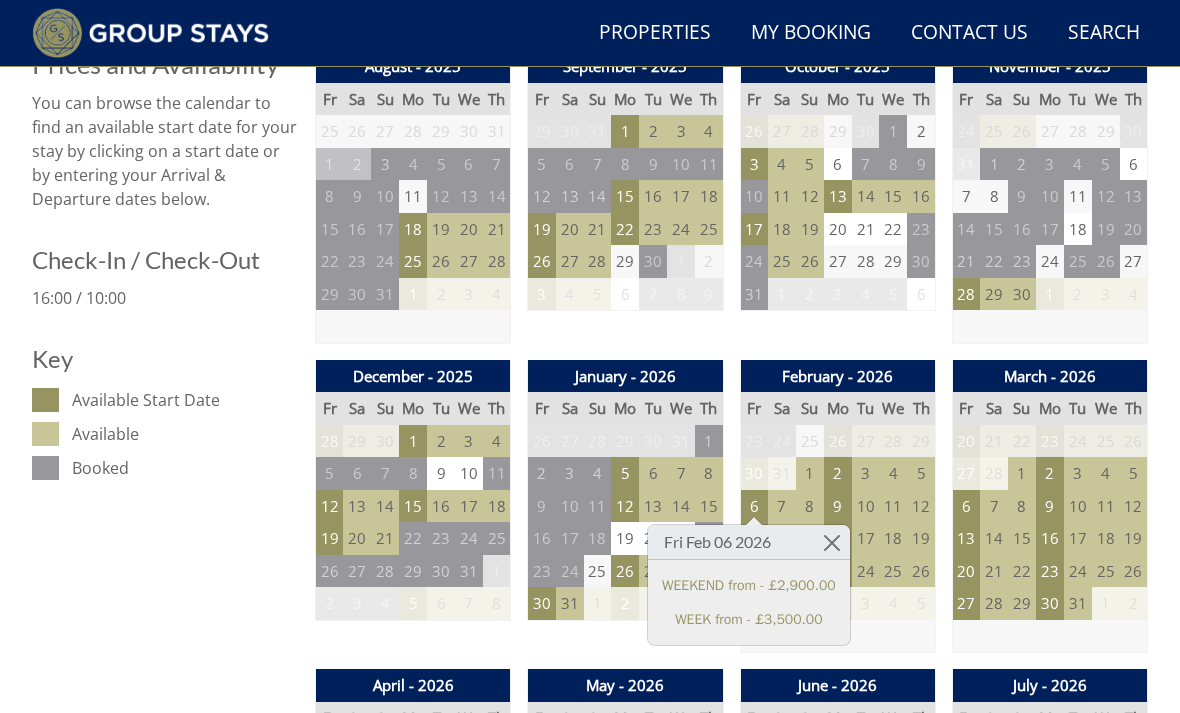 click at bounding box center (832, 542) 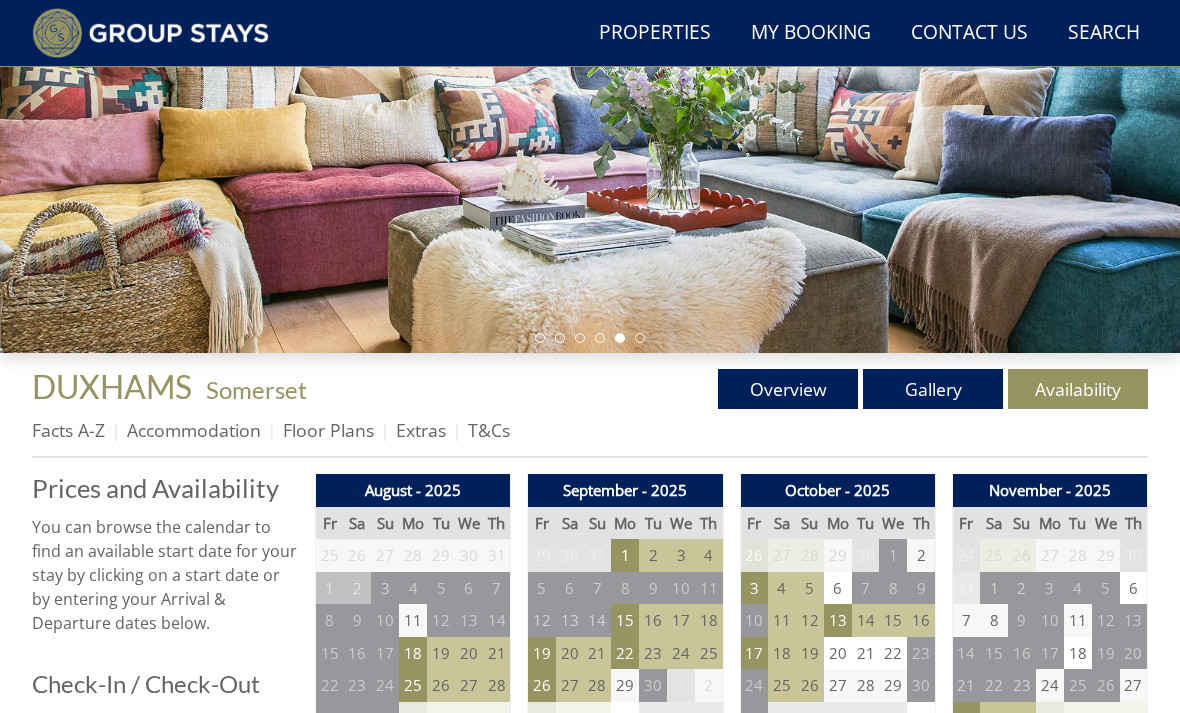 scroll, scrollTop: 419, scrollLeft: 0, axis: vertical 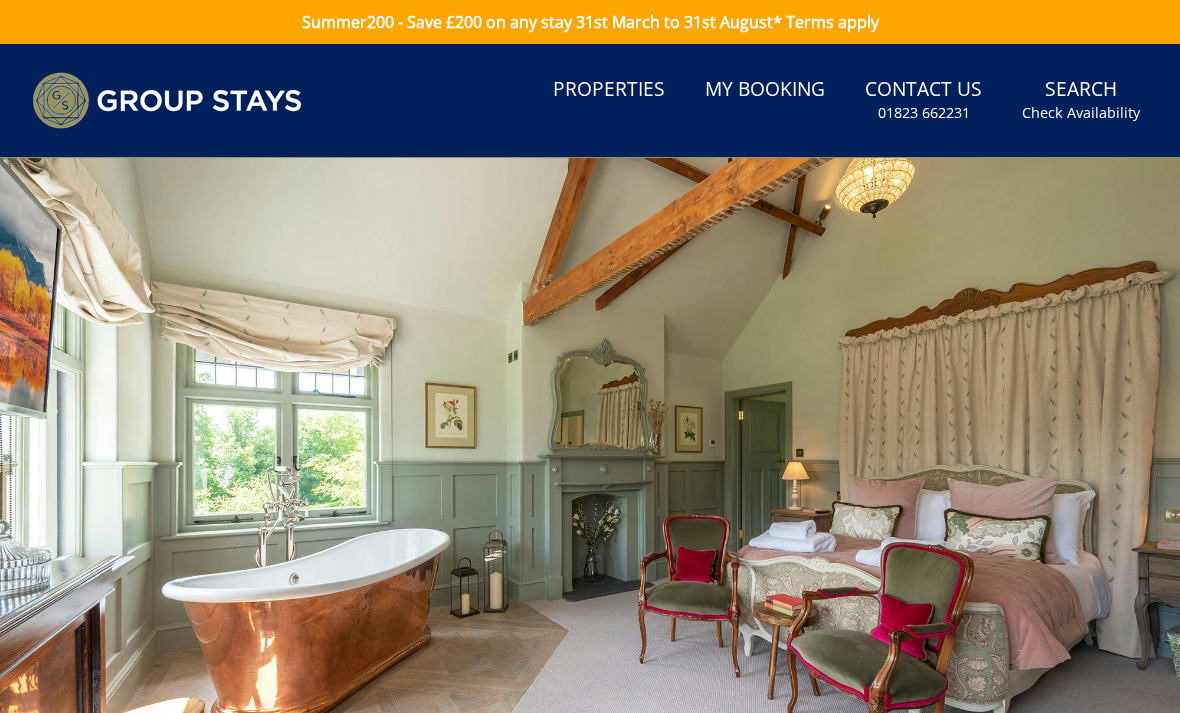 click at bounding box center [590, 488] 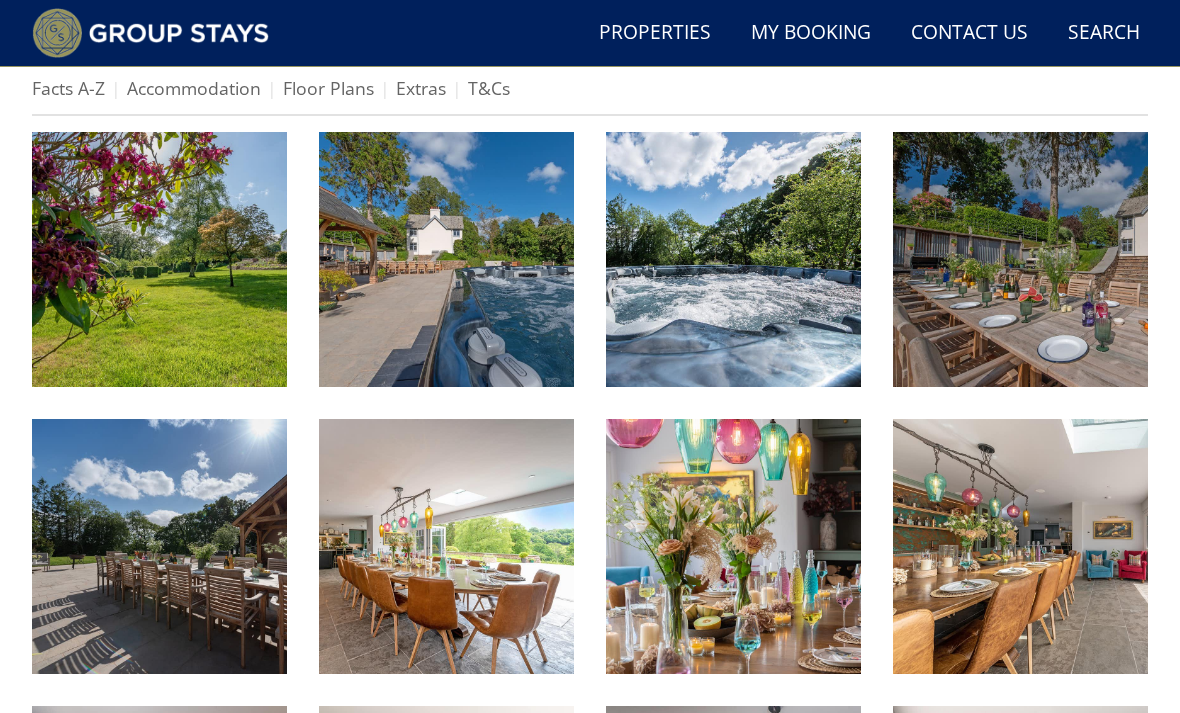 scroll, scrollTop: 761, scrollLeft: 0, axis: vertical 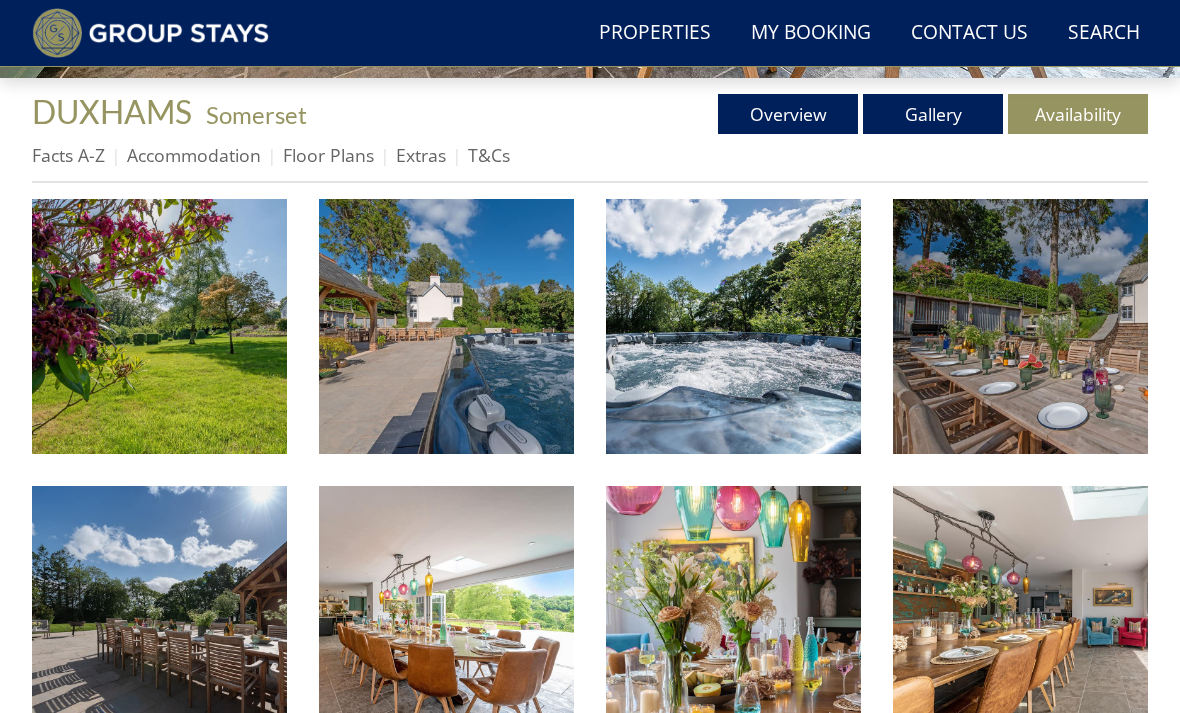 click on "Availability" at bounding box center (1078, 114) 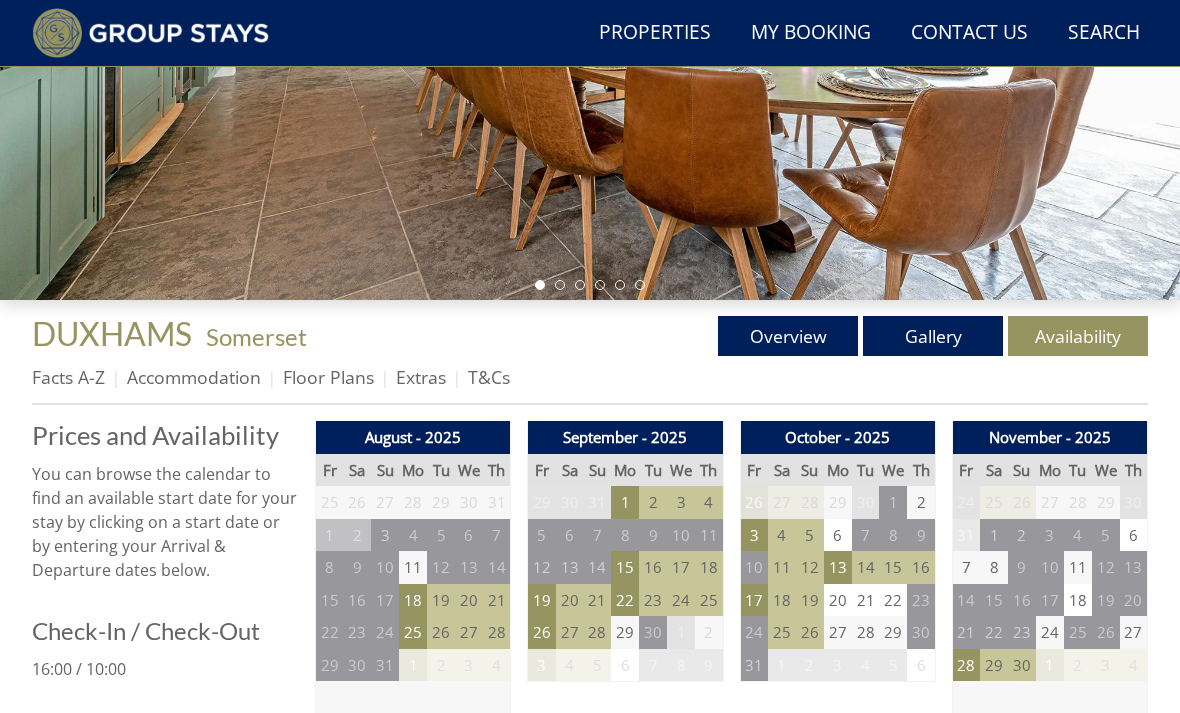scroll, scrollTop: 472, scrollLeft: 0, axis: vertical 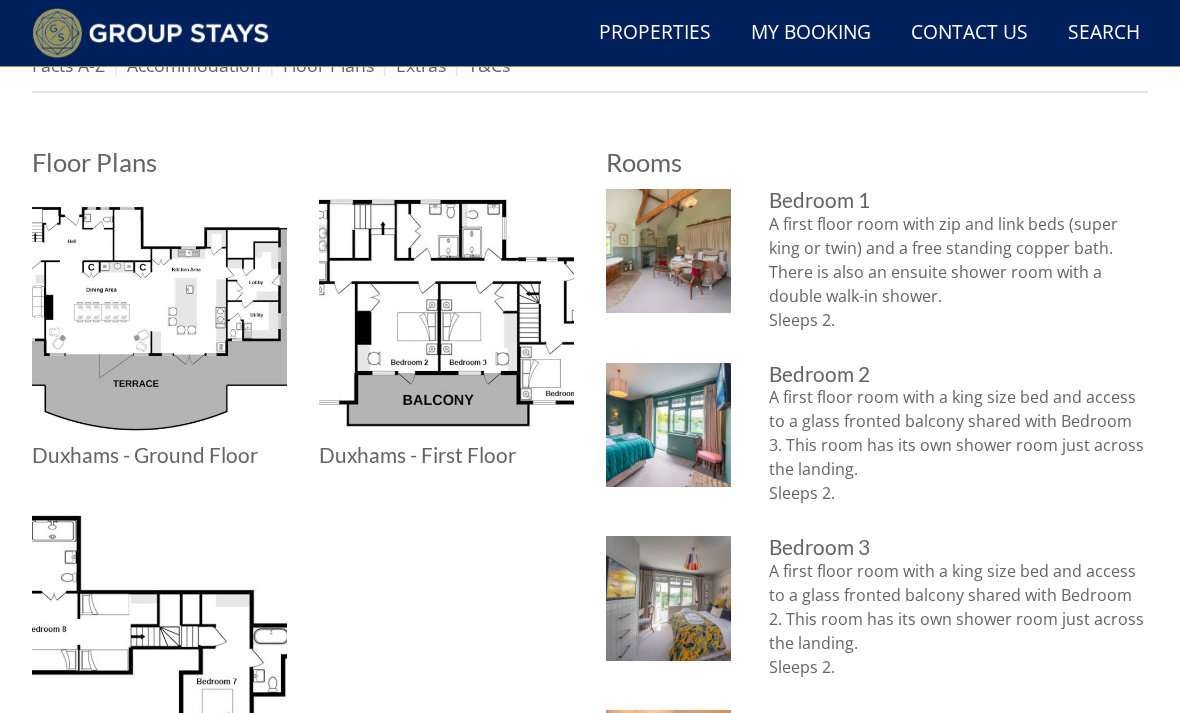 click at bounding box center (159, 316) 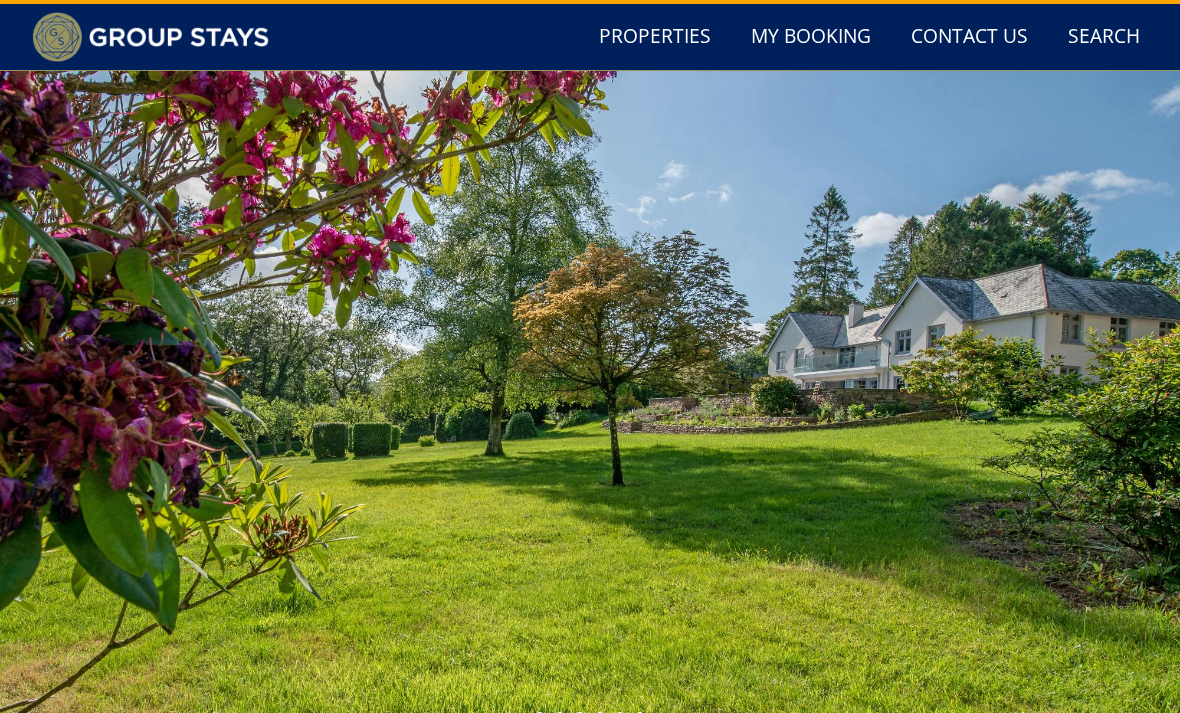 scroll, scrollTop: 0, scrollLeft: 0, axis: both 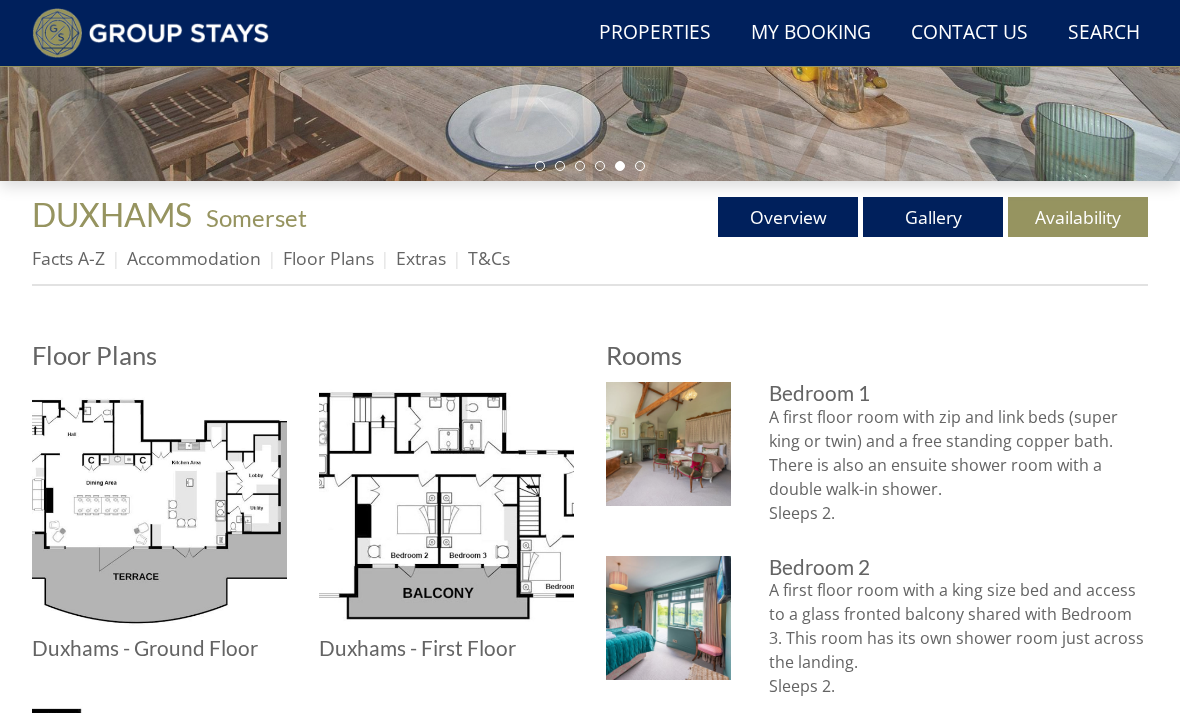 click on "Availability" at bounding box center [1078, 217] 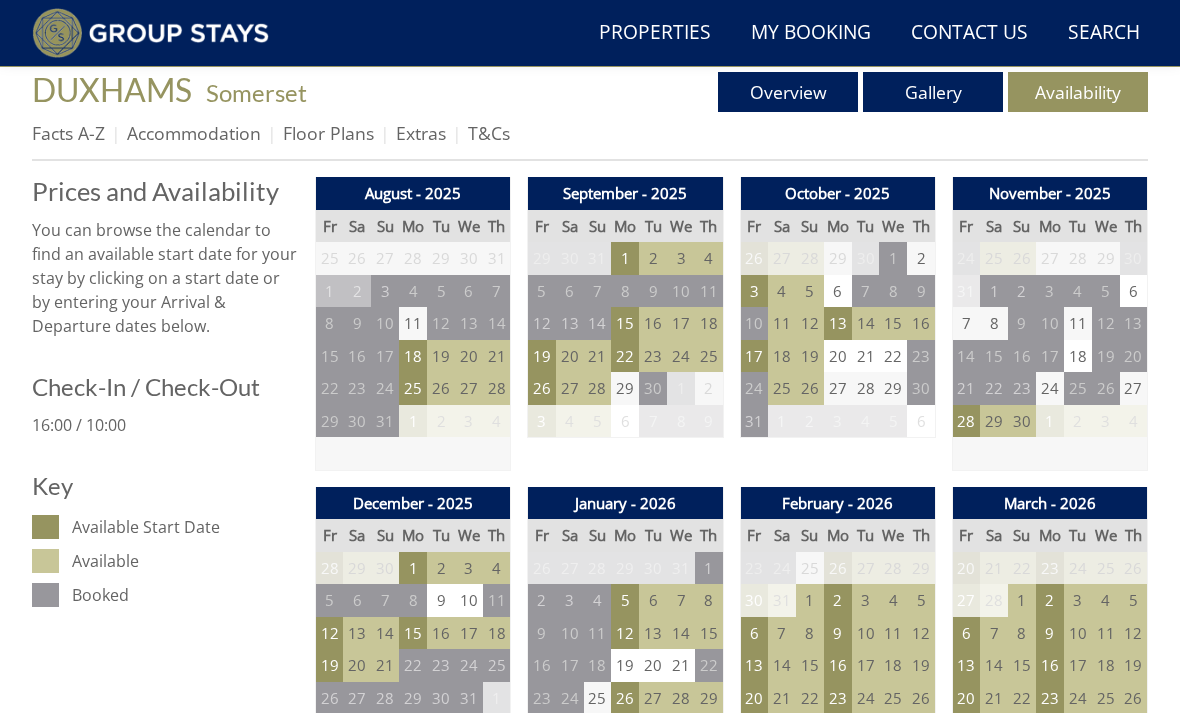 scroll, scrollTop: 717, scrollLeft: 0, axis: vertical 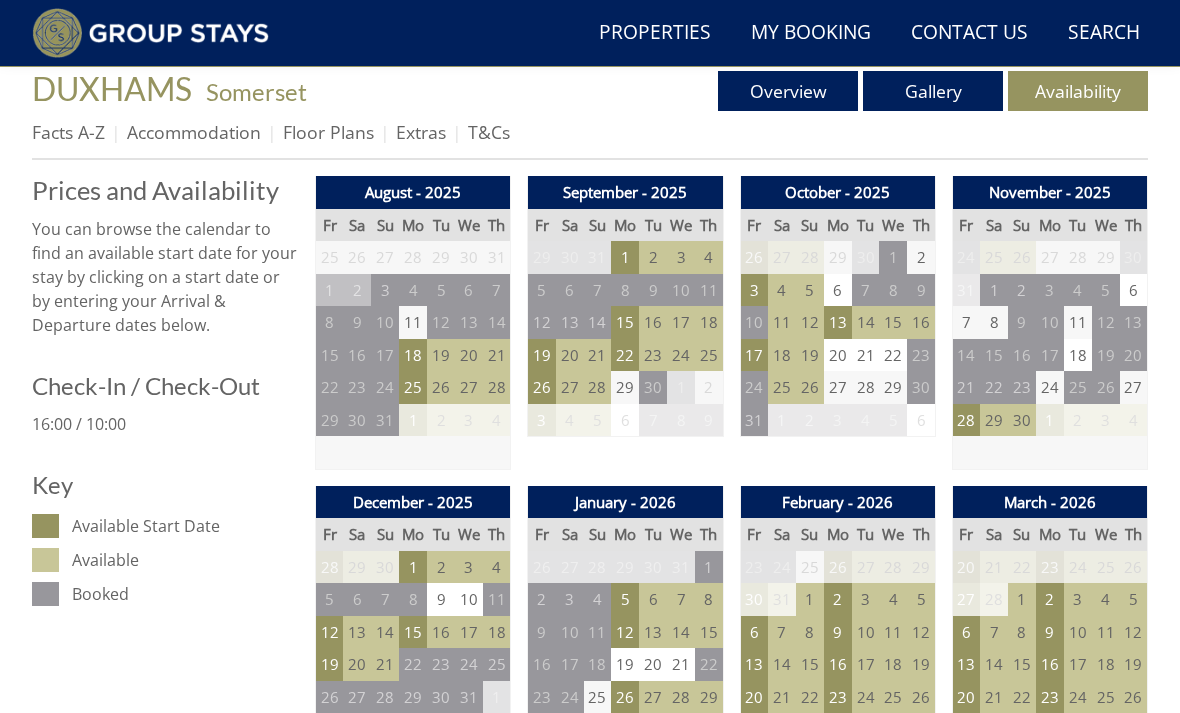 click on "6" at bounding box center [754, 632] 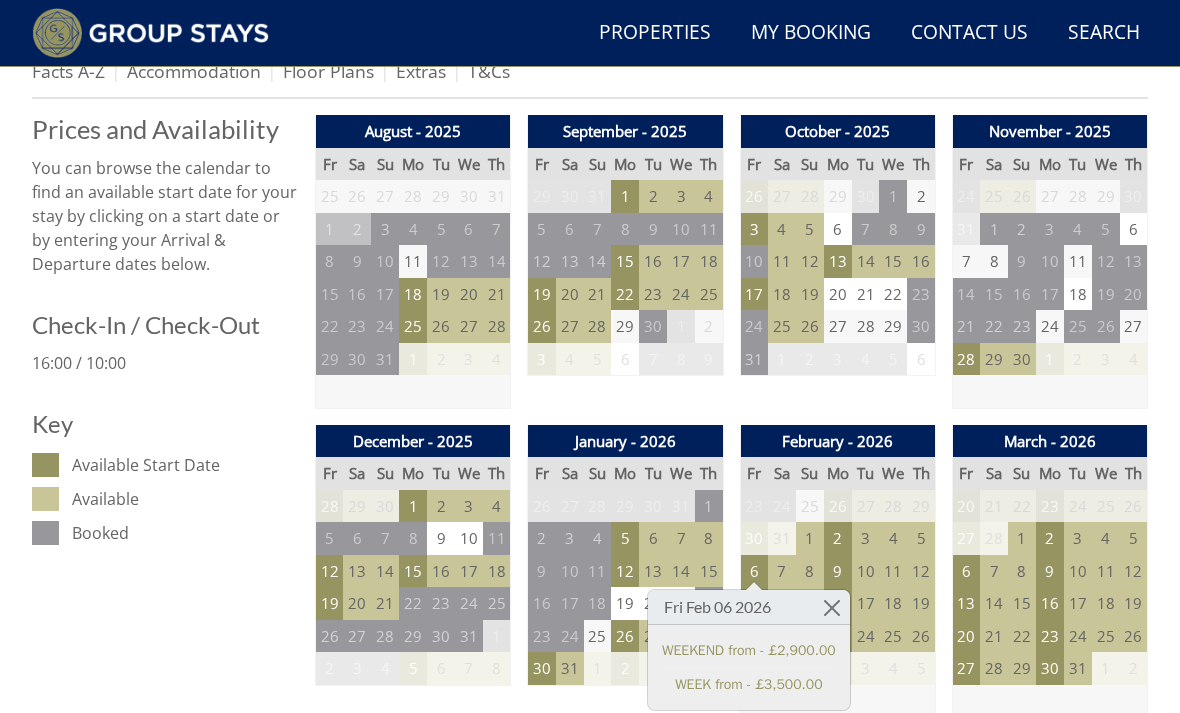 scroll, scrollTop: 780, scrollLeft: 0, axis: vertical 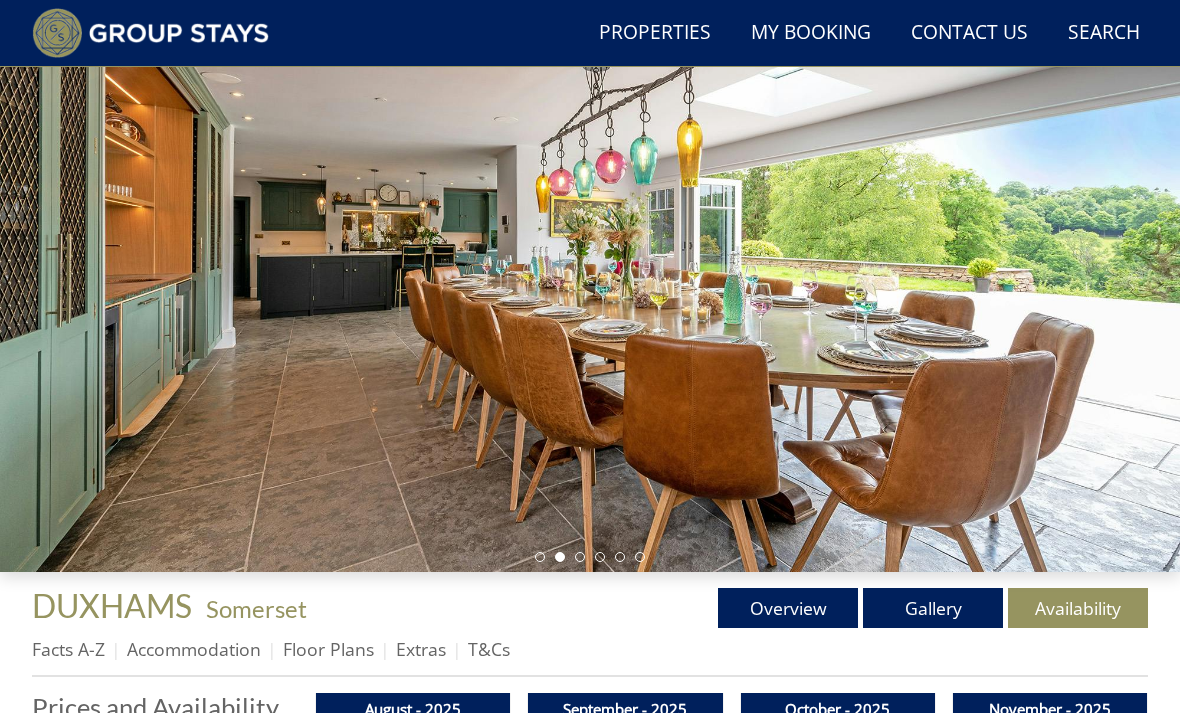 click on "Gallery" at bounding box center (933, 608) 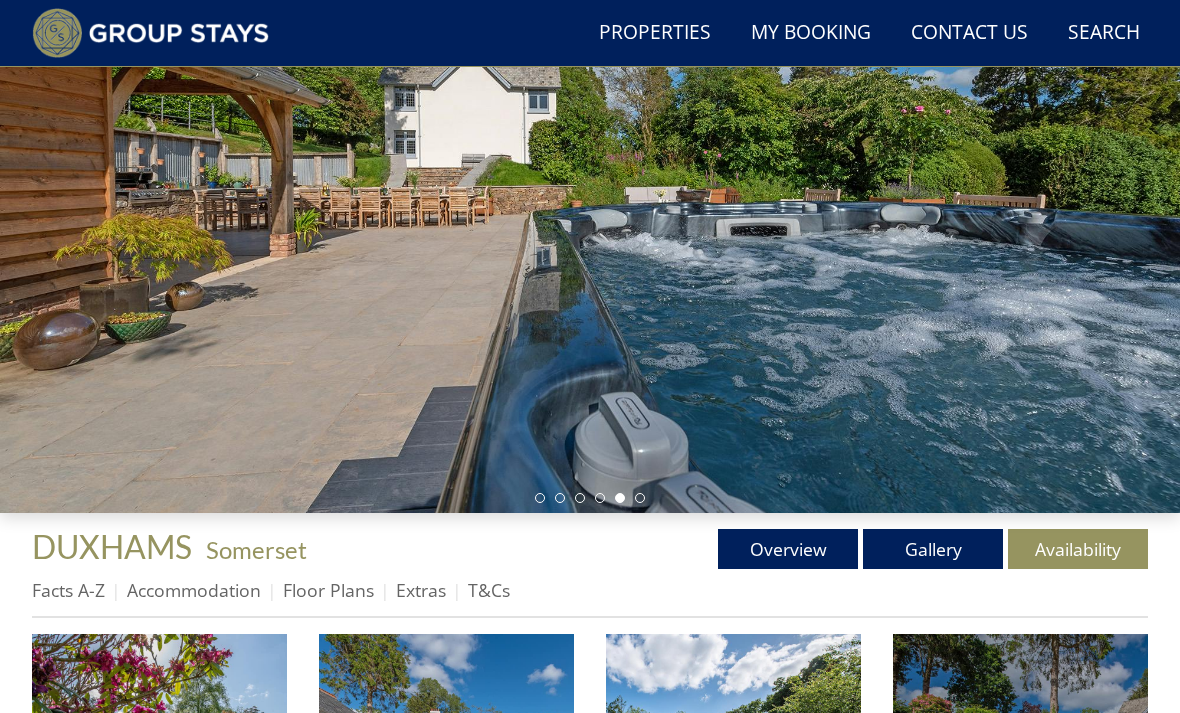 scroll, scrollTop: 268, scrollLeft: 0, axis: vertical 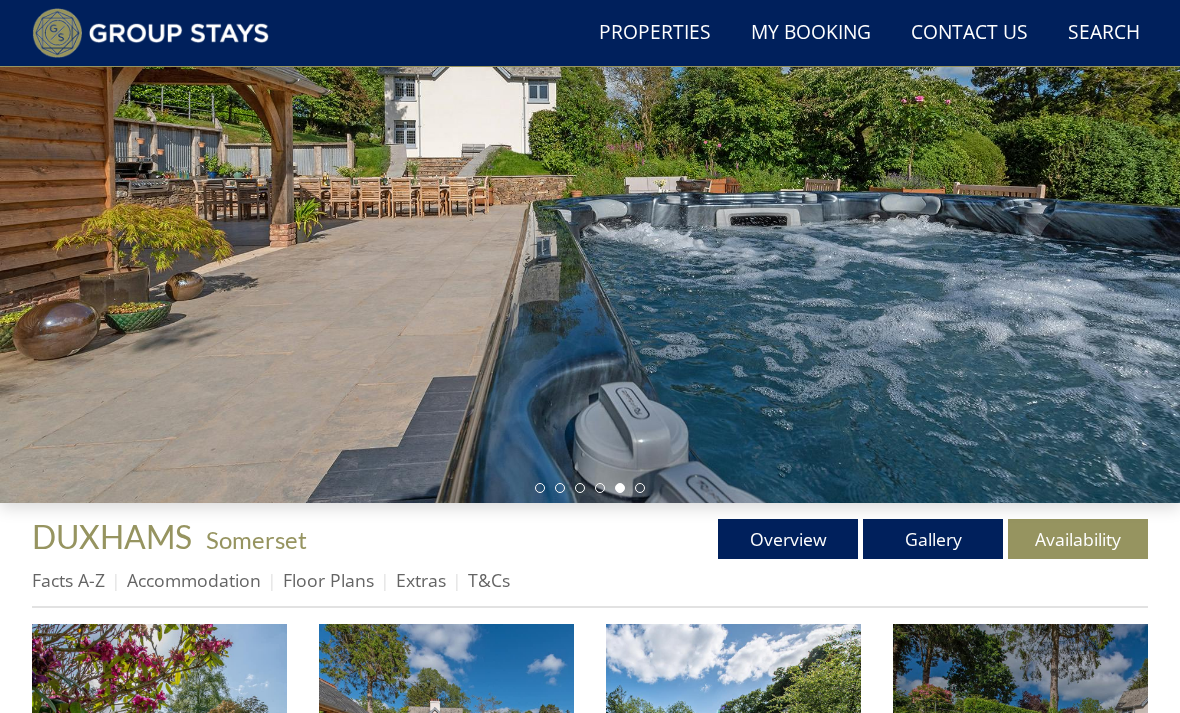 click on "Floor Plans" at bounding box center (328, 581) 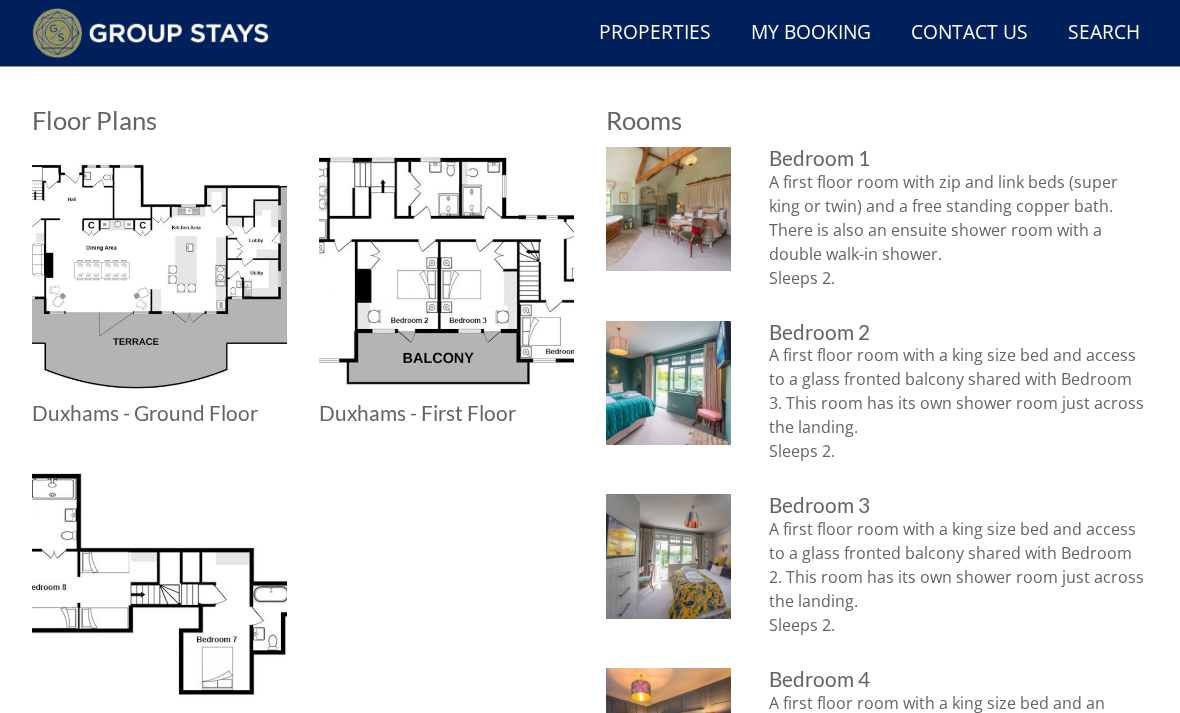 scroll, scrollTop: 825, scrollLeft: 0, axis: vertical 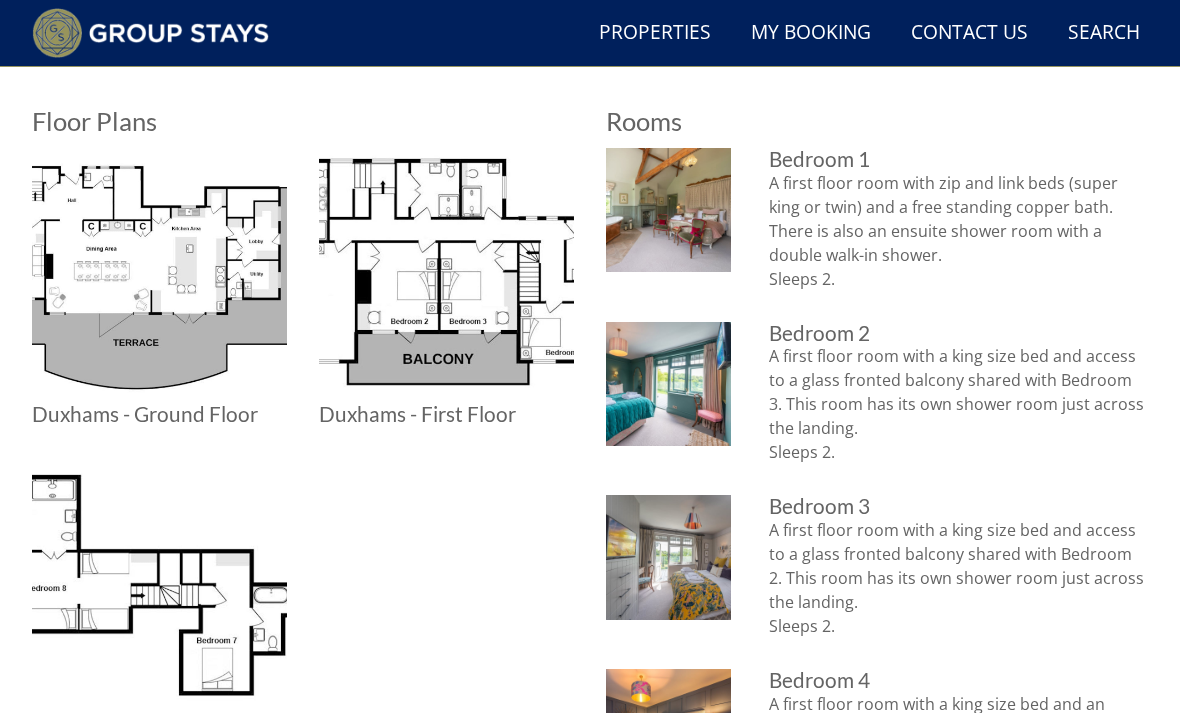 click at bounding box center (159, 275) 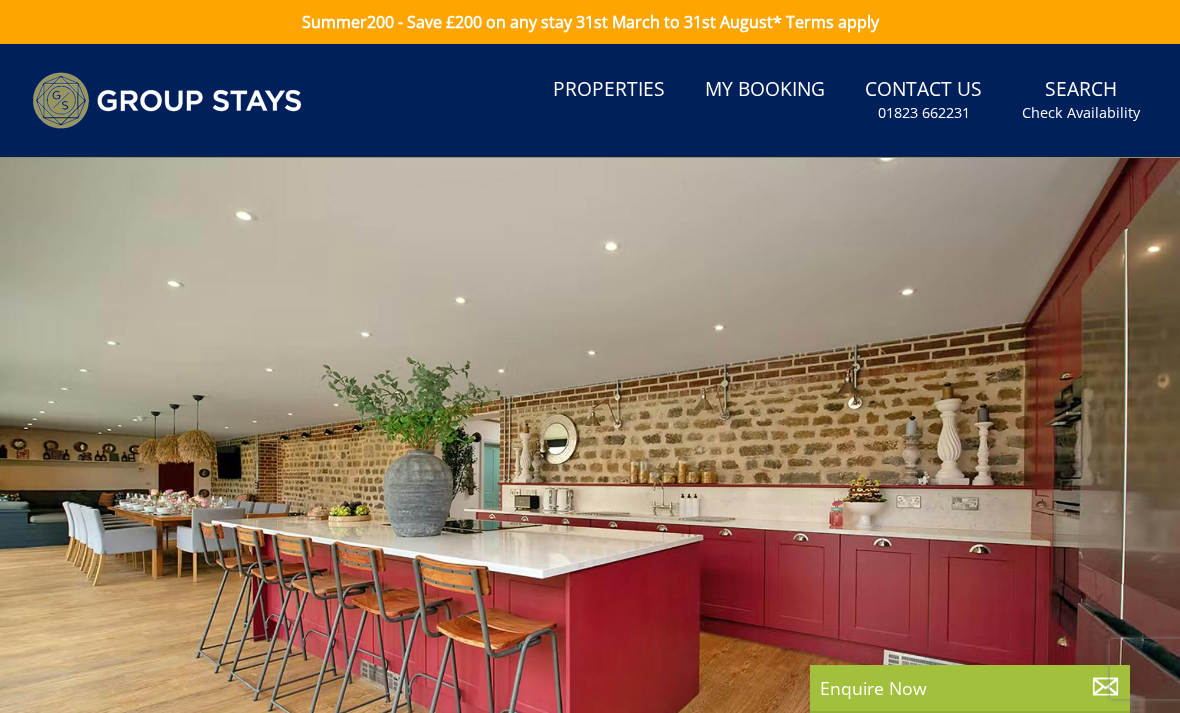 scroll, scrollTop: 0, scrollLeft: 0, axis: both 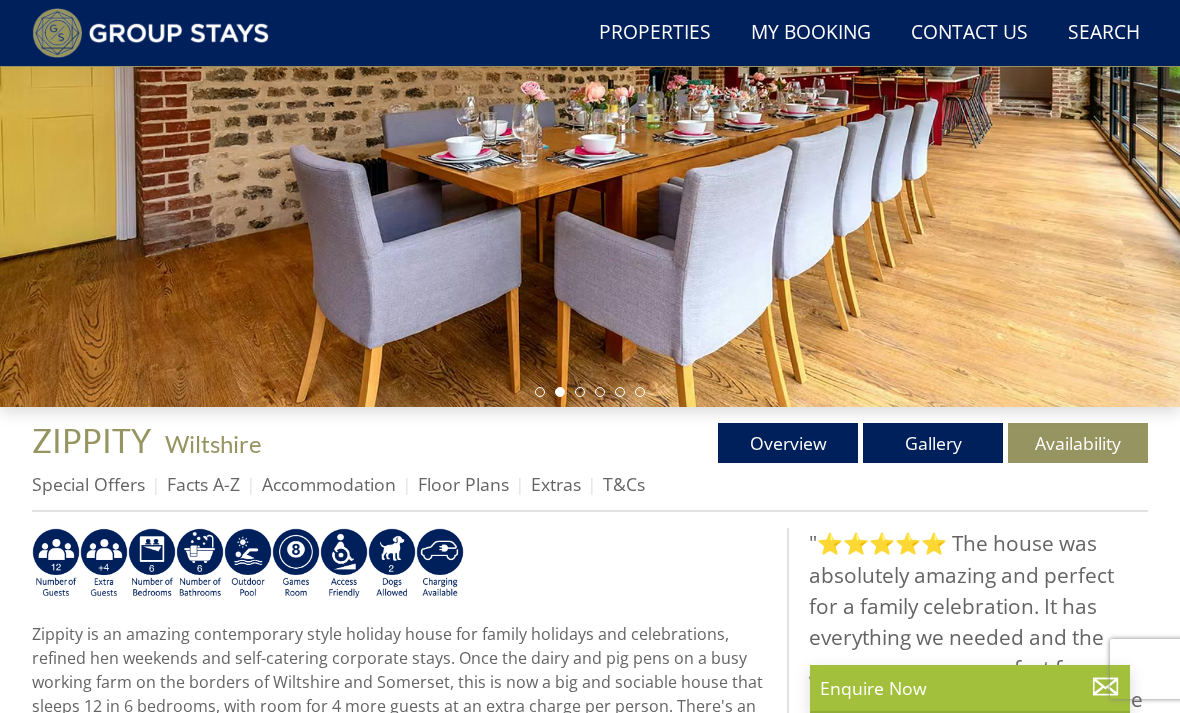 click on "Gallery" at bounding box center [933, 443] 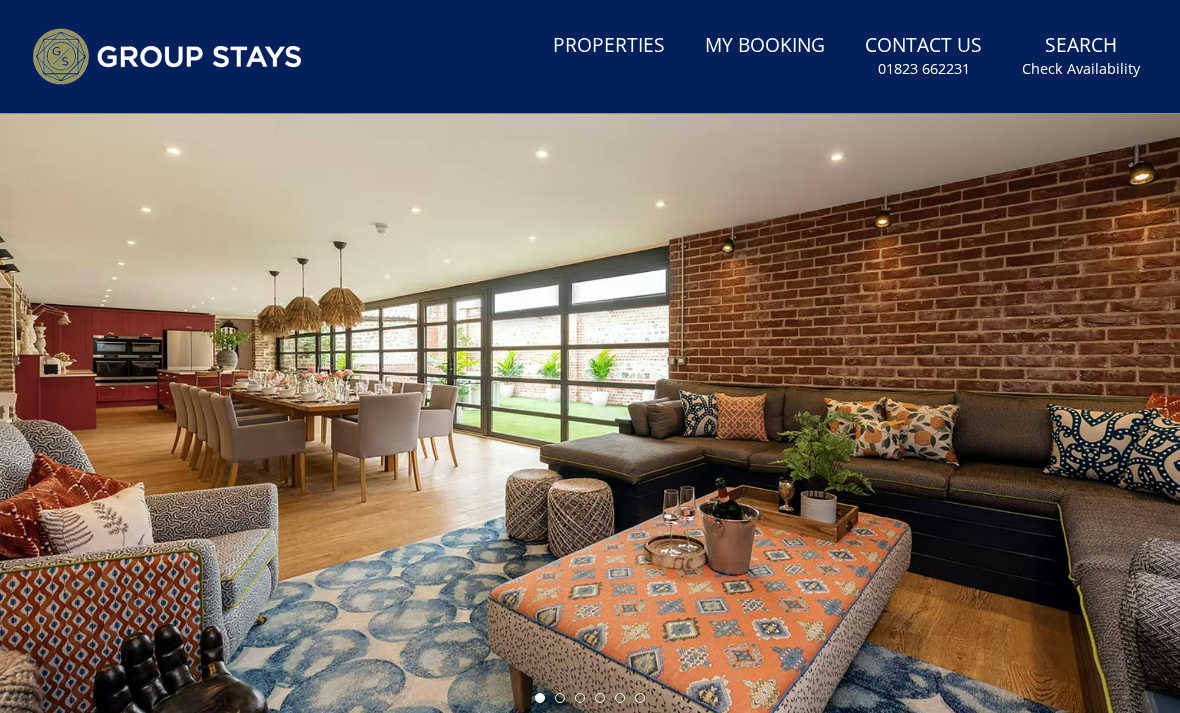 scroll, scrollTop: 115, scrollLeft: 0, axis: vertical 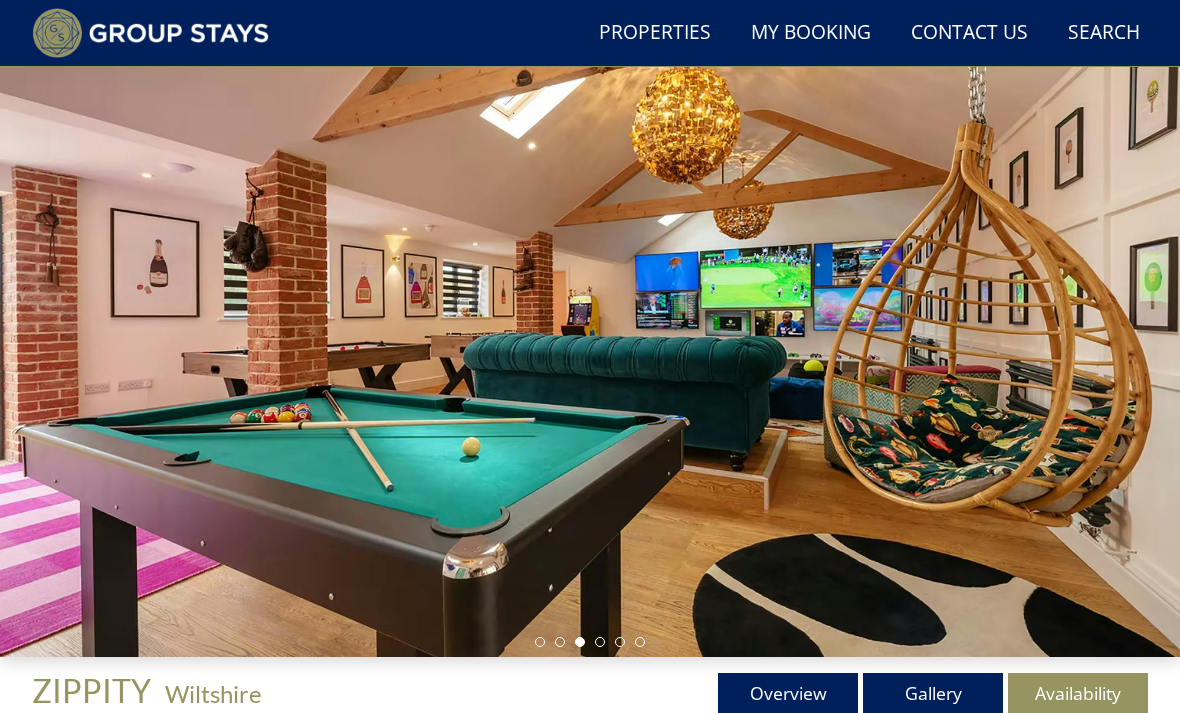 click at bounding box center (590, 326) 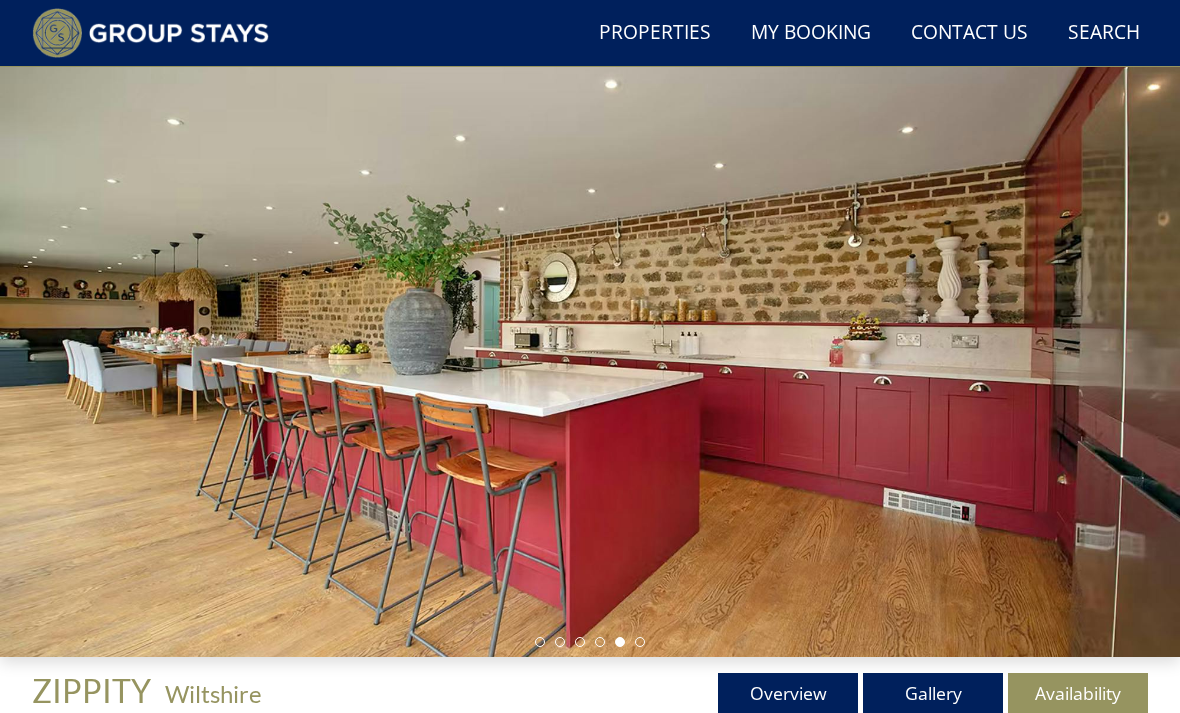 click on "Gallery" at bounding box center [933, 693] 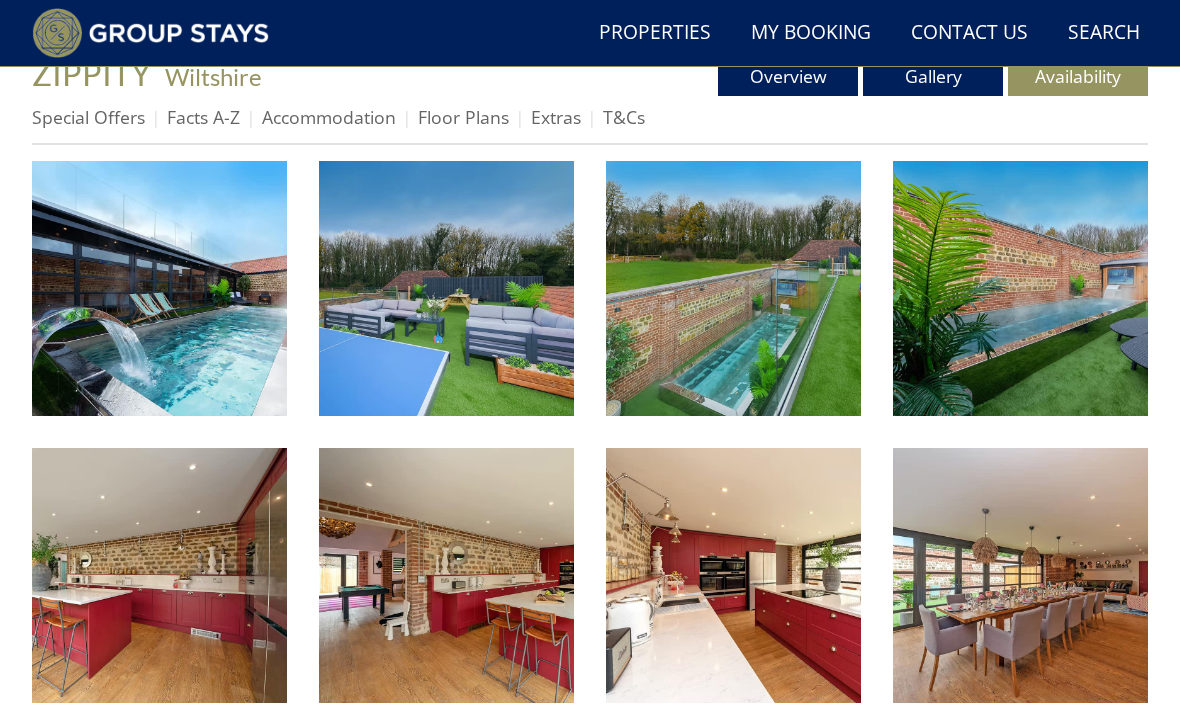 scroll, scrollTop: 733, scrollLeft: 0, axis: vertical 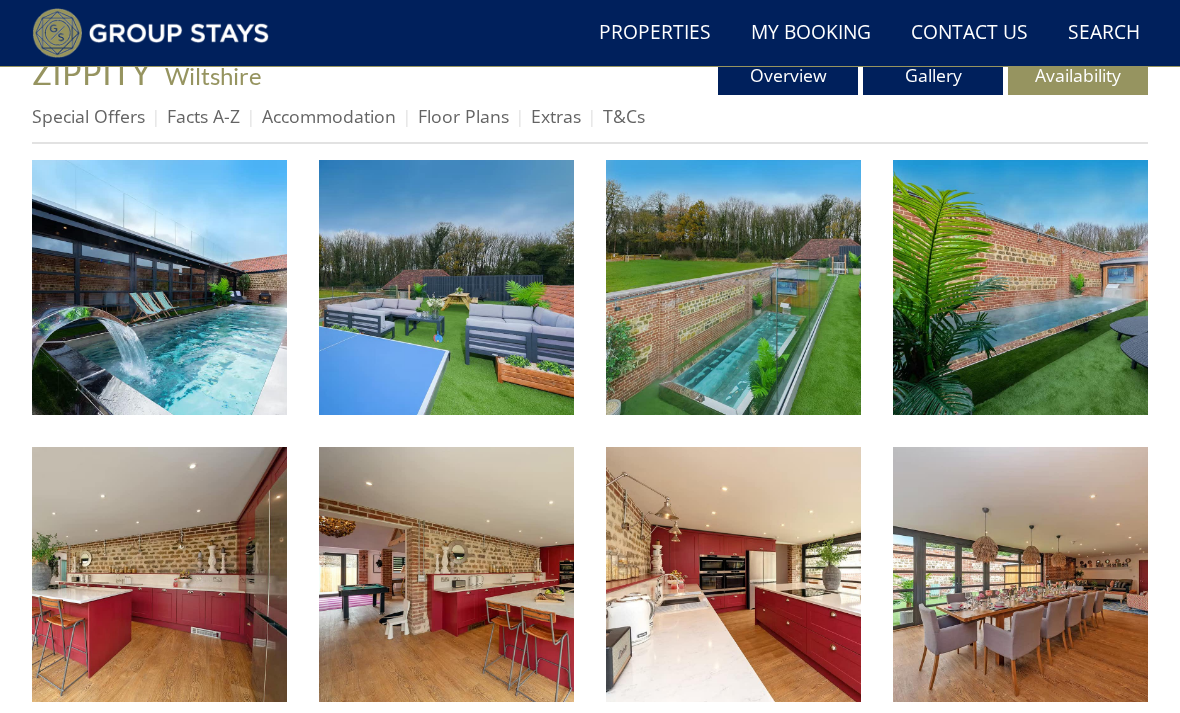 click at bounding box center (159, 287) 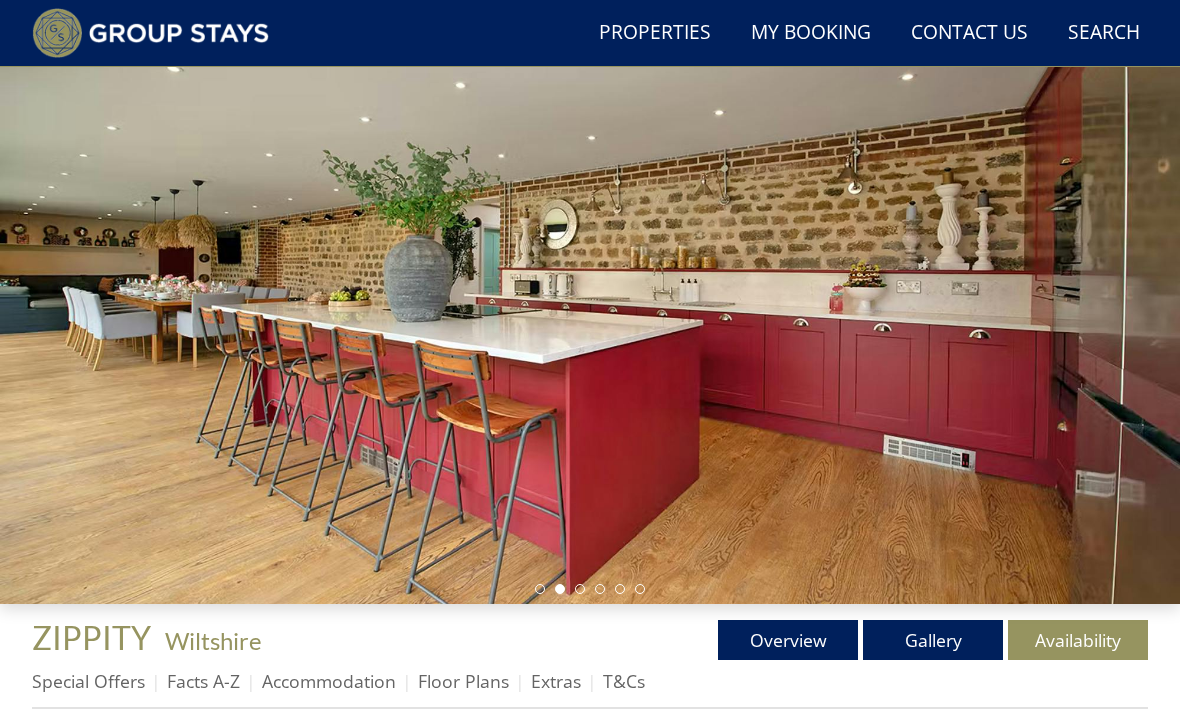 scroll, scrollTop: 0, scrollLeft: 0, axis: both 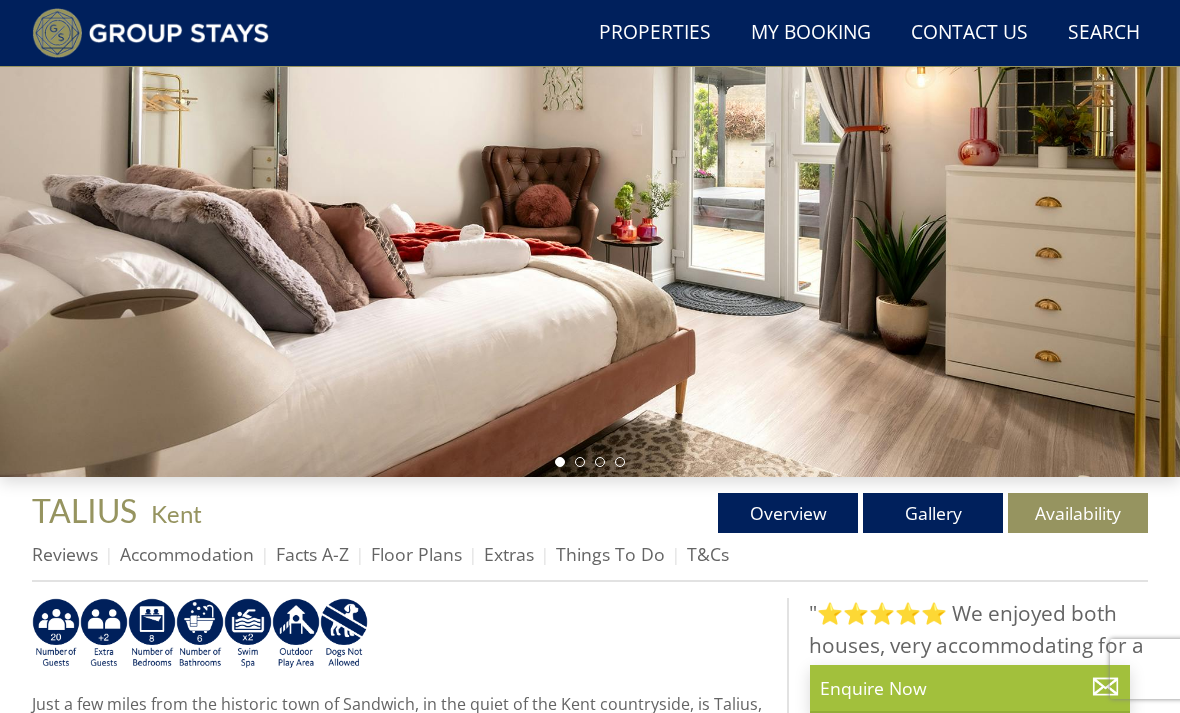 click on "Availability" at bounding box center (1078, 513) 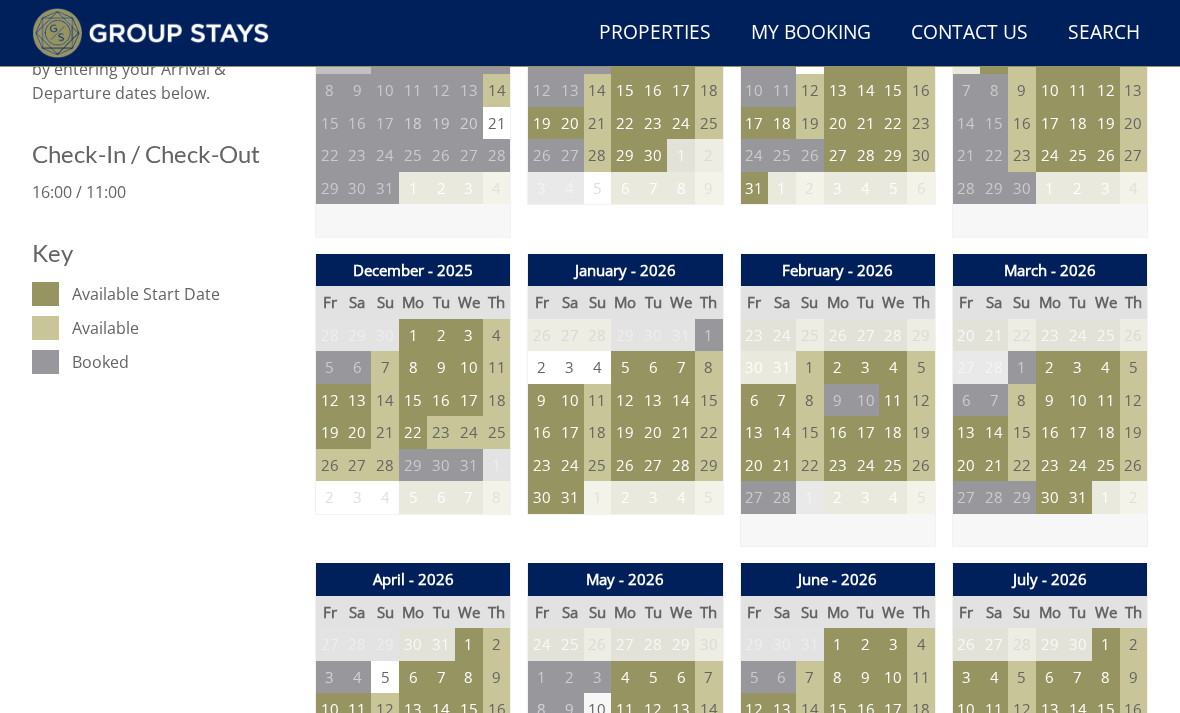 scroll, scrollTop: 949, scrollLeft: 0, axis: vertical 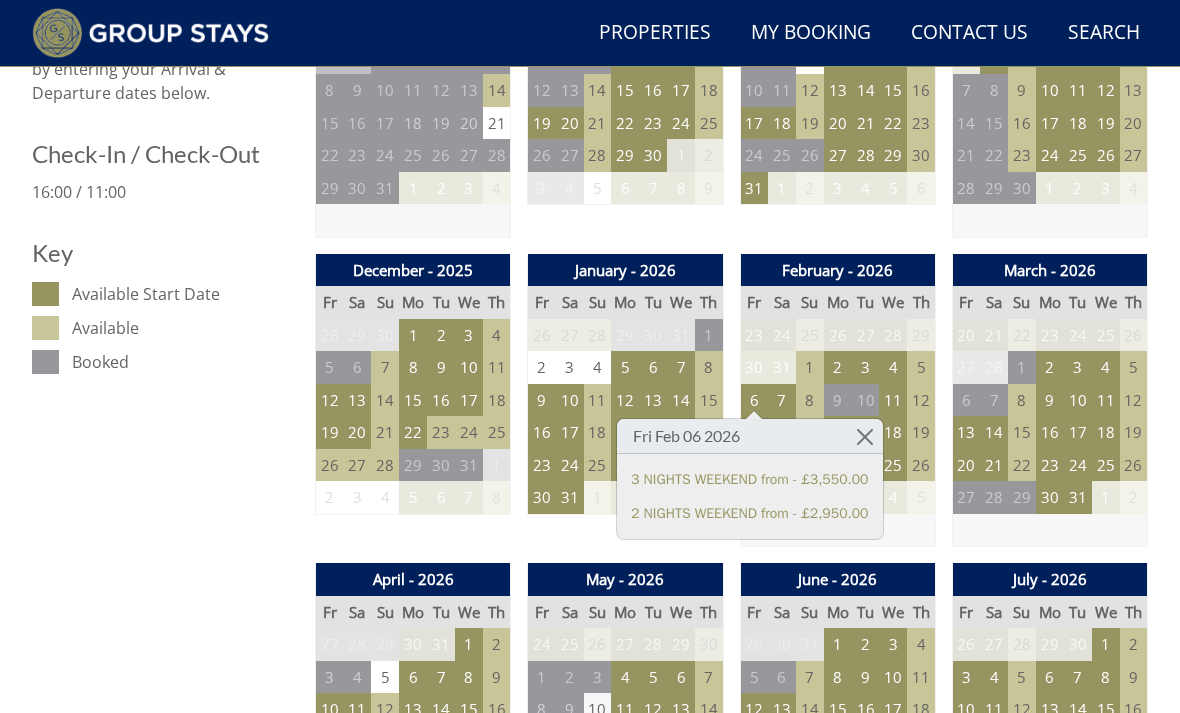 click on "Prices and Availability
You can browse the calendar to find an available start date for your stay by clicking on a start date or by entering your Arrival & Departure dates below.
Search for a Stay
Search
Check-In / Check-Out
16:00 / 11:00
Key
Available Start Date
Available
Booked" at bounding box center [165, 1329] 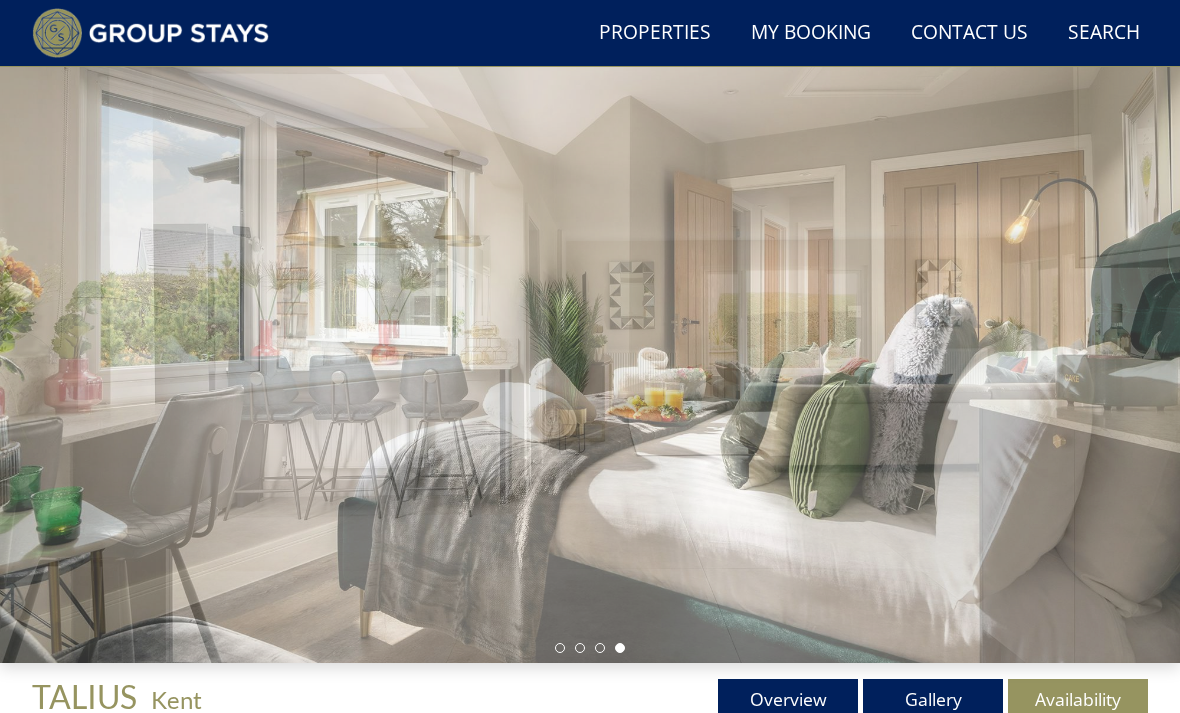 scroll, scrollTop: 146, scrollLeft: 0, axis: vertical 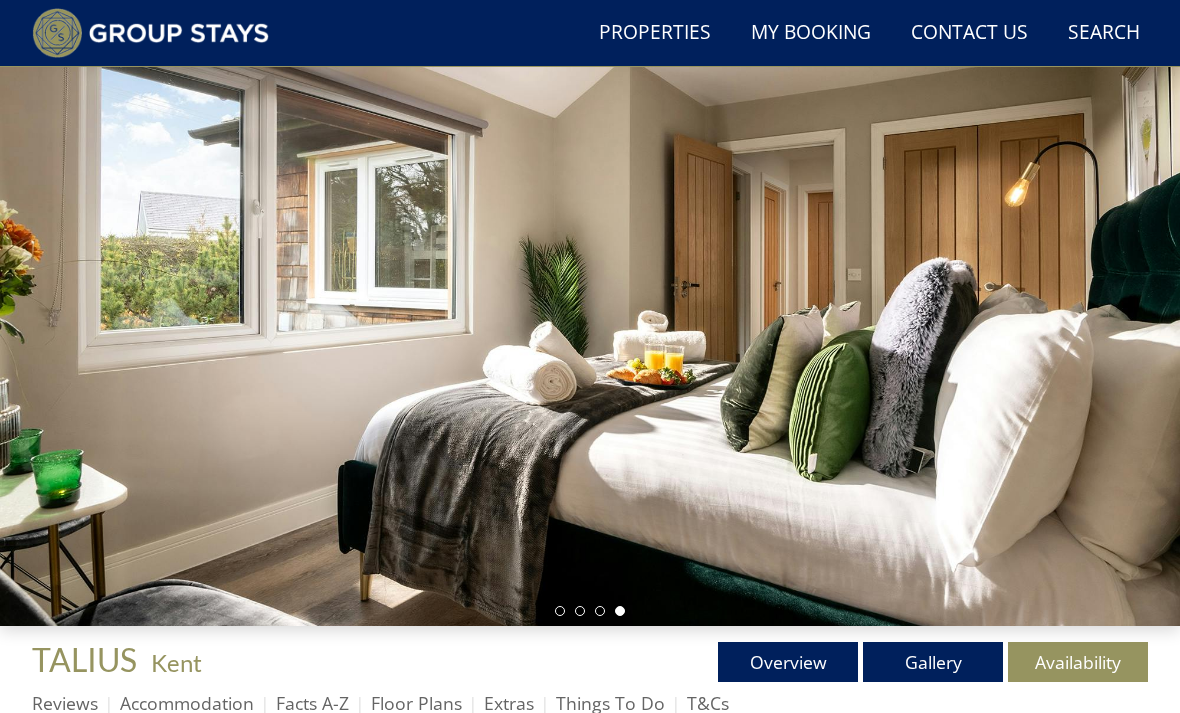 click on "Gallery" at bounding box center [933, 662] 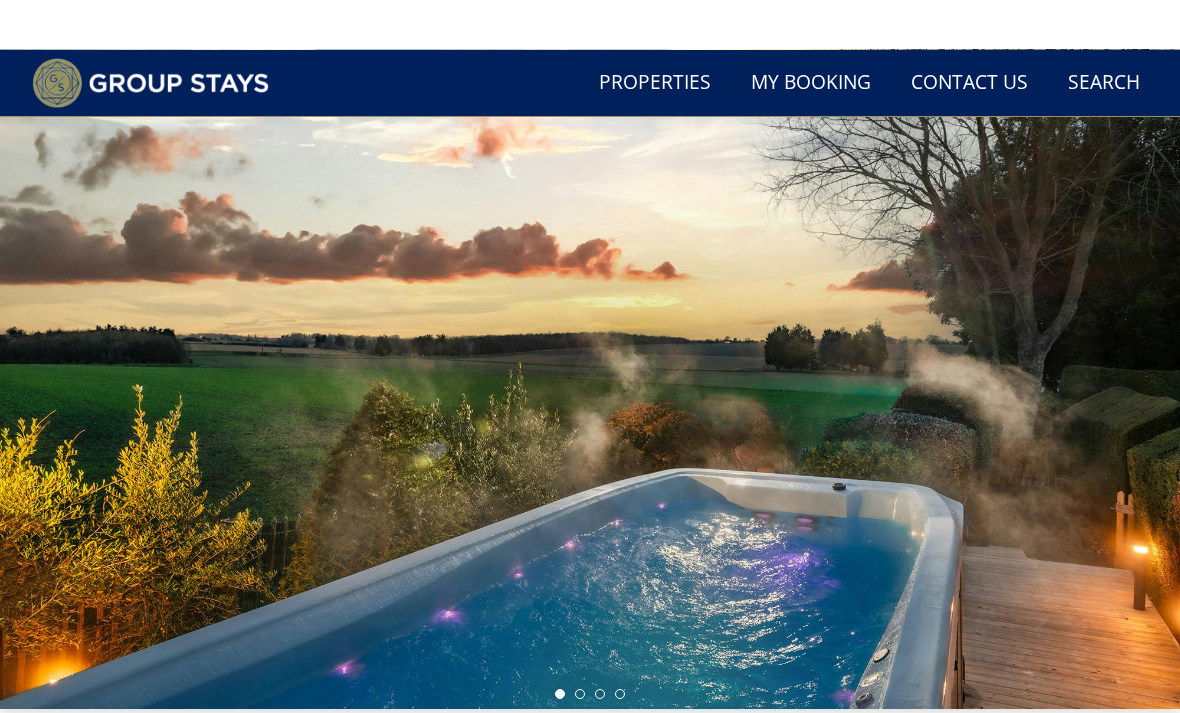 scroll, scrollTop: 62, scrollLeft: 0, axis: vertical 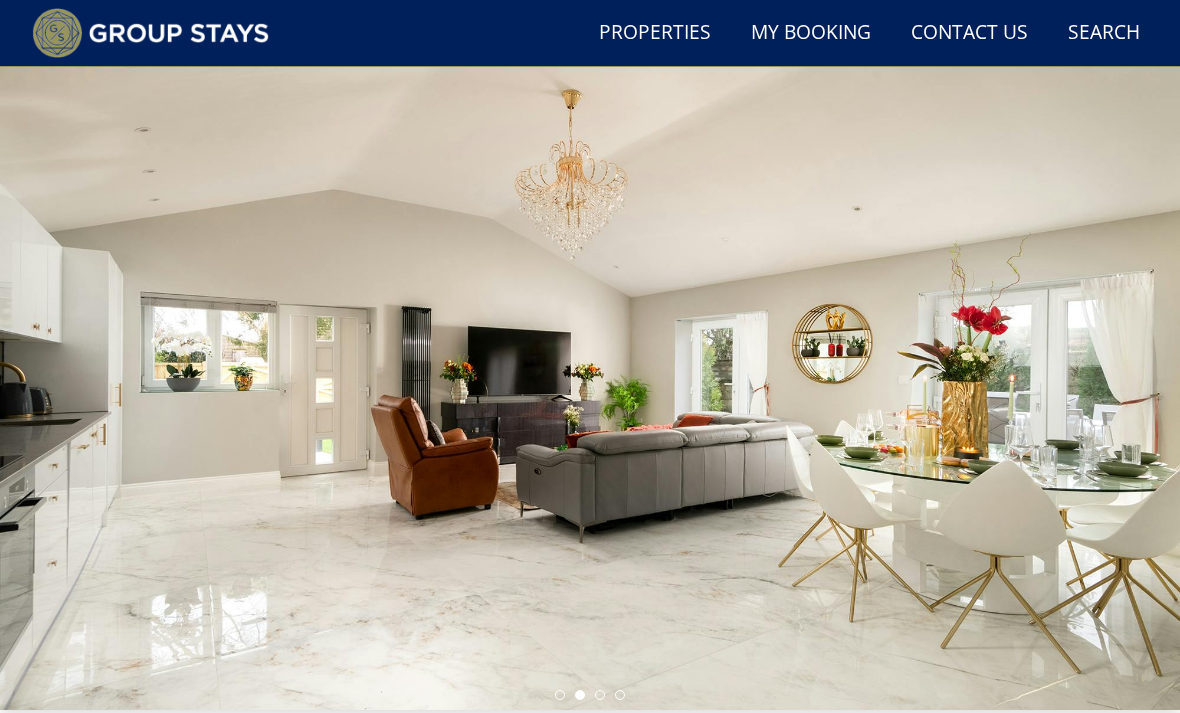 click on "Gallery" at bounding box center (933, 746) 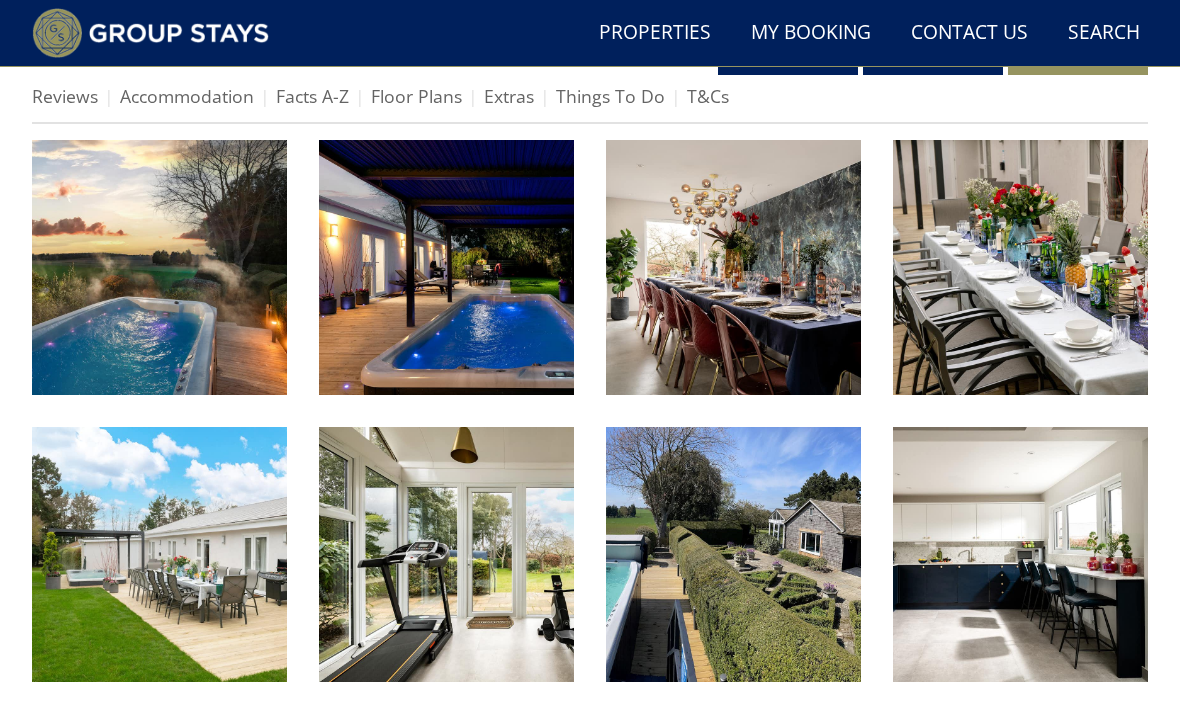 scroll, scrollTop: 753, scrollLeft: 0, axis: vertical 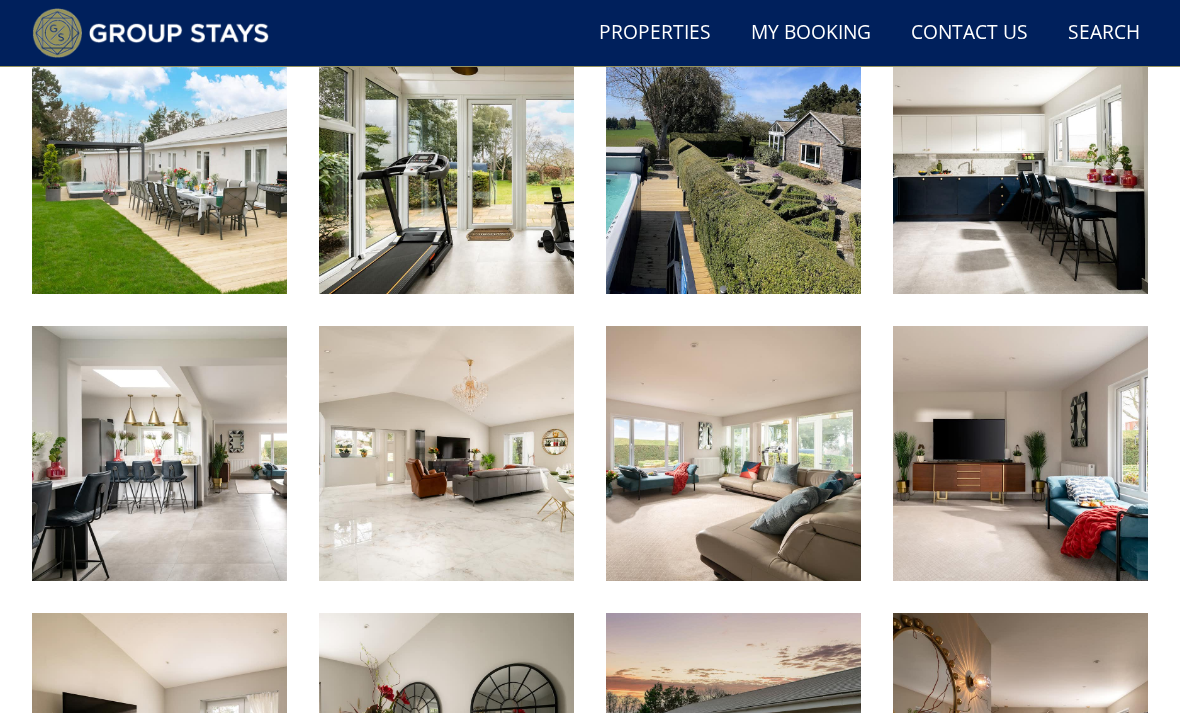 click at bounding box center (159, 453) 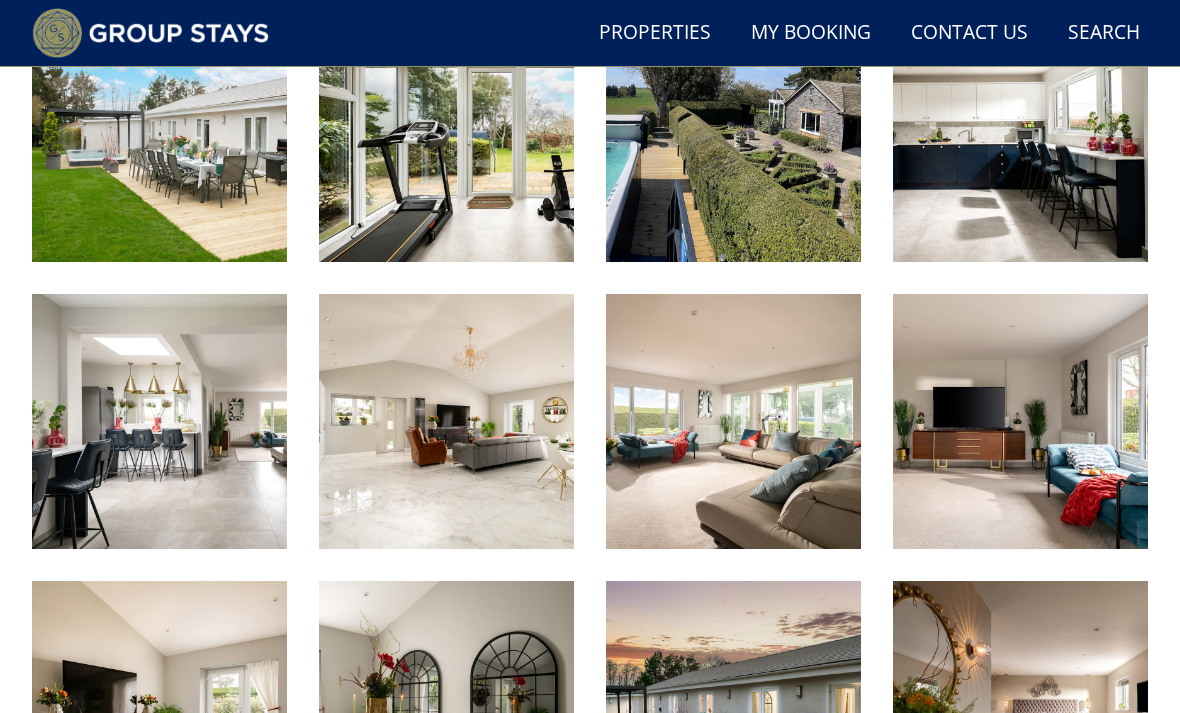 scroll, scrollTop: 1141, scrollLeft: 0, axis: vertical 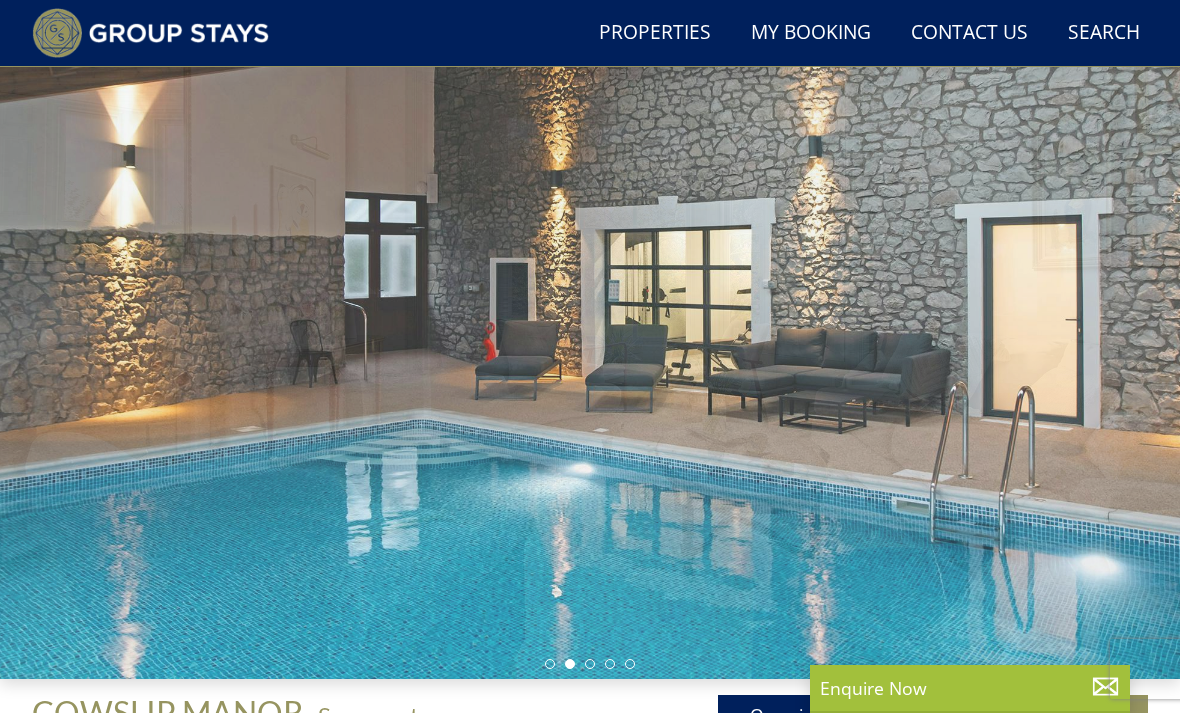 click at bounding box center [590, 348] 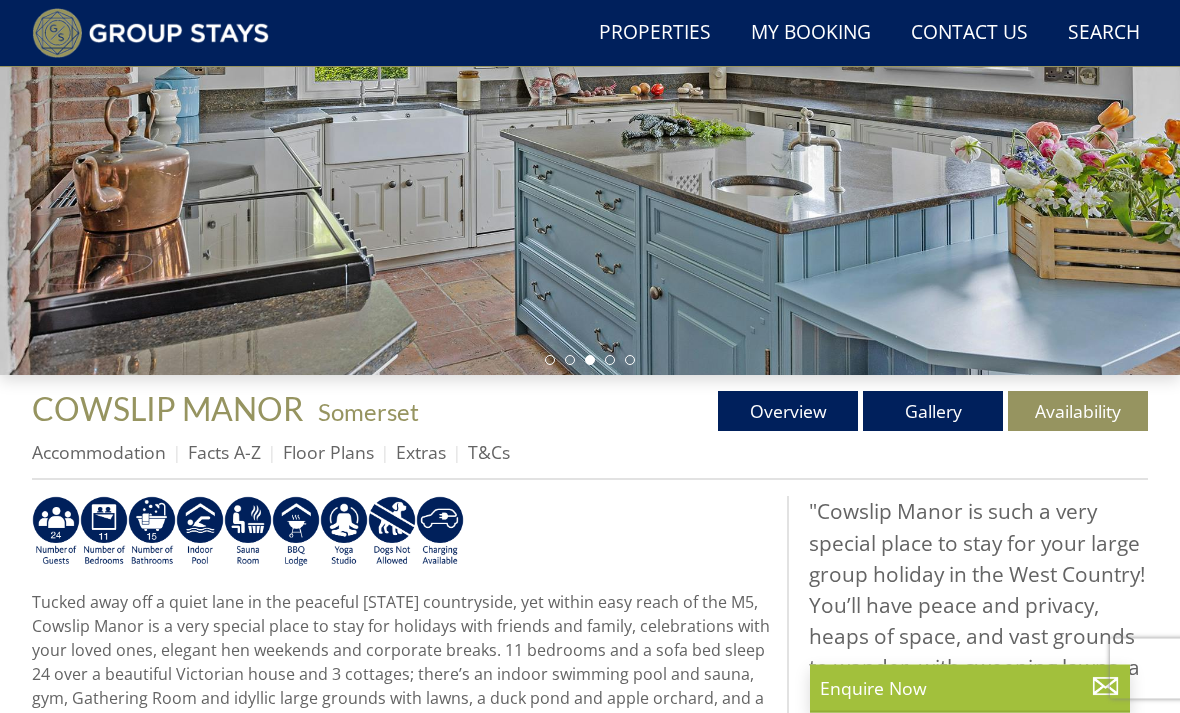 scroll, scrollTop: 397, scrollLeft: 0, axis: vertical 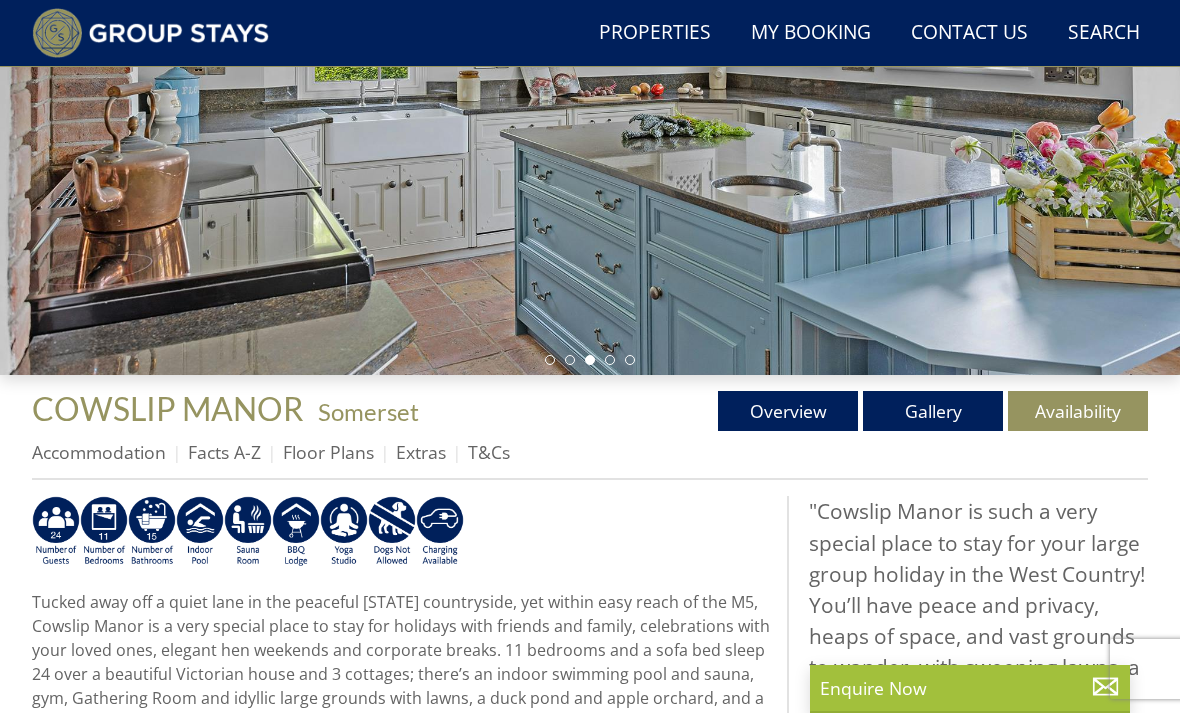 click on "Gallery" at bounding box center [933, 411] 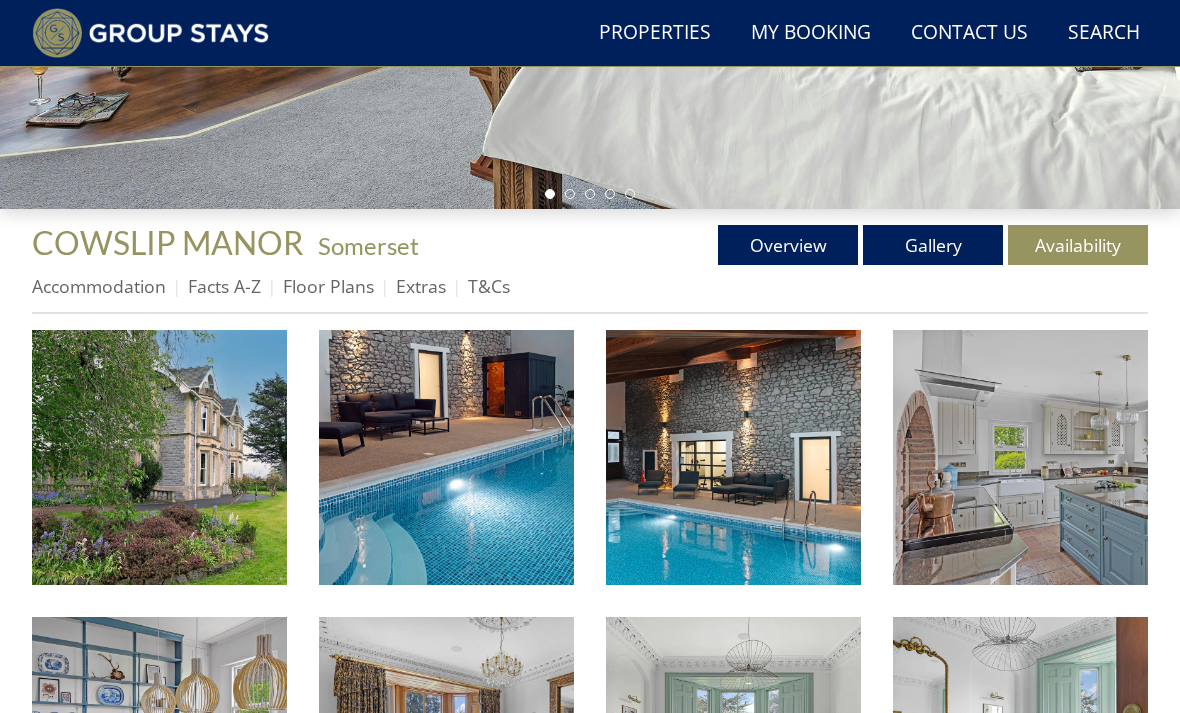 scroll, scrollTop: 562, scrollLeft: 0, axis: vertical 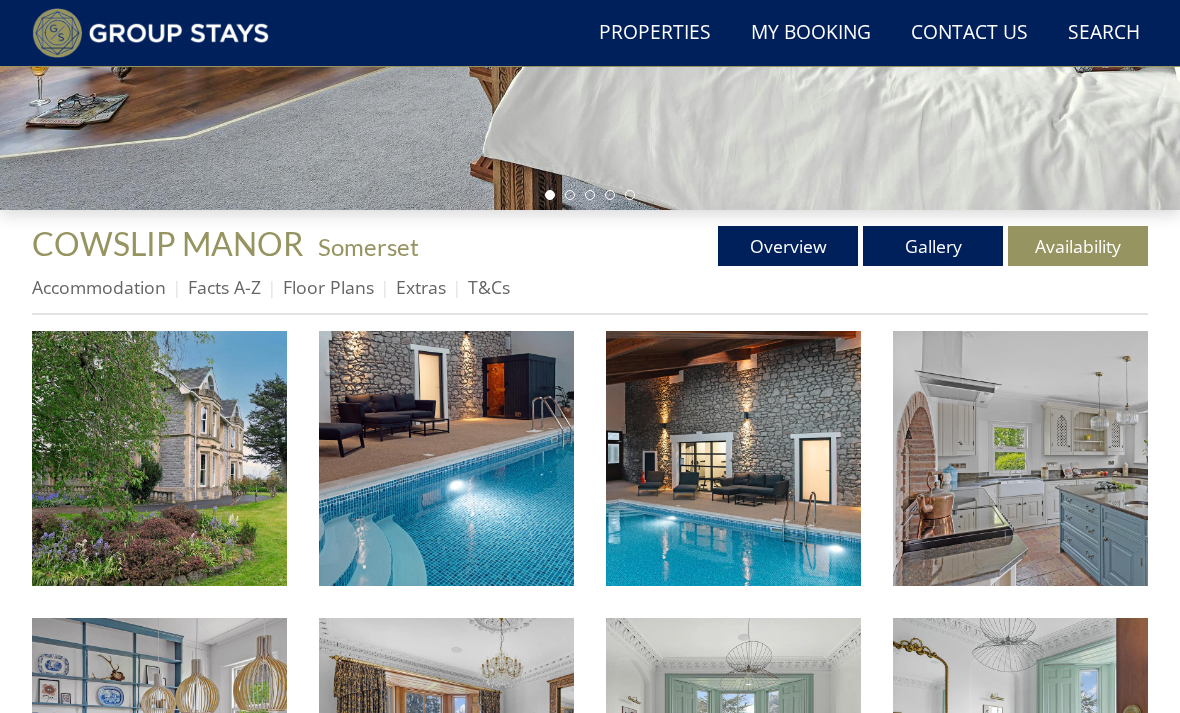 click on "Availability" at bounding box center [1078, 246] 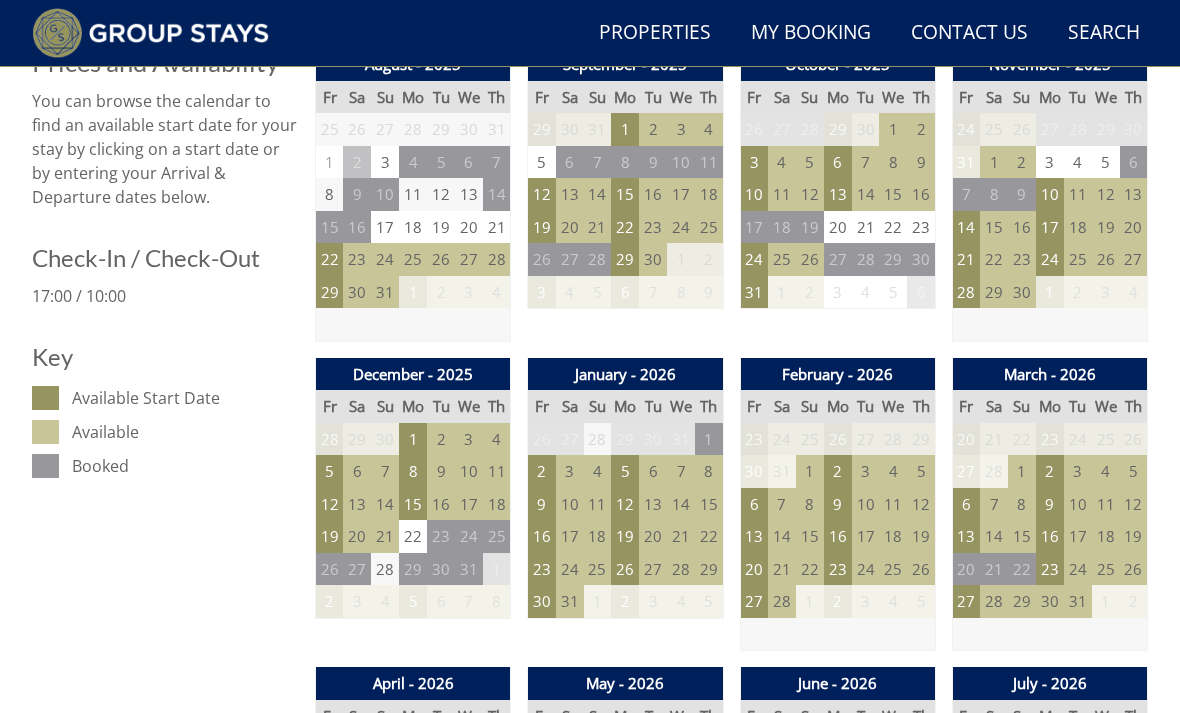 scroll, scrollTop: 845, scrollLeft: 0, axis: vertical 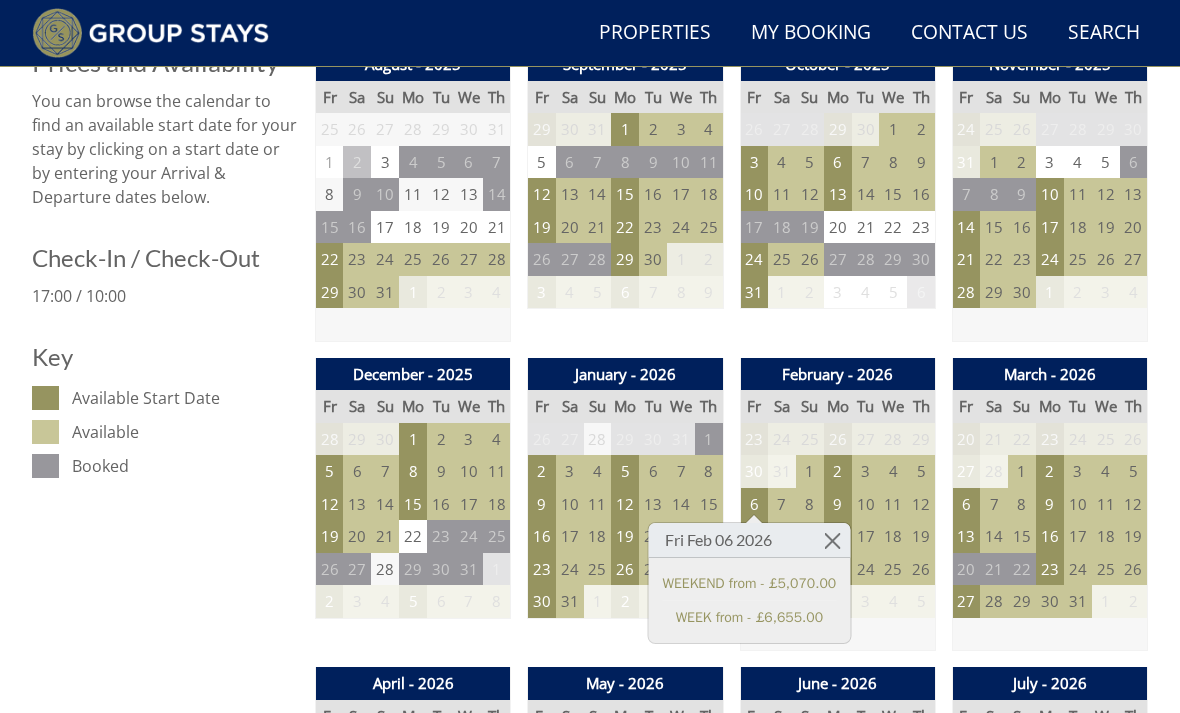 click at bounding box center (832, 540) 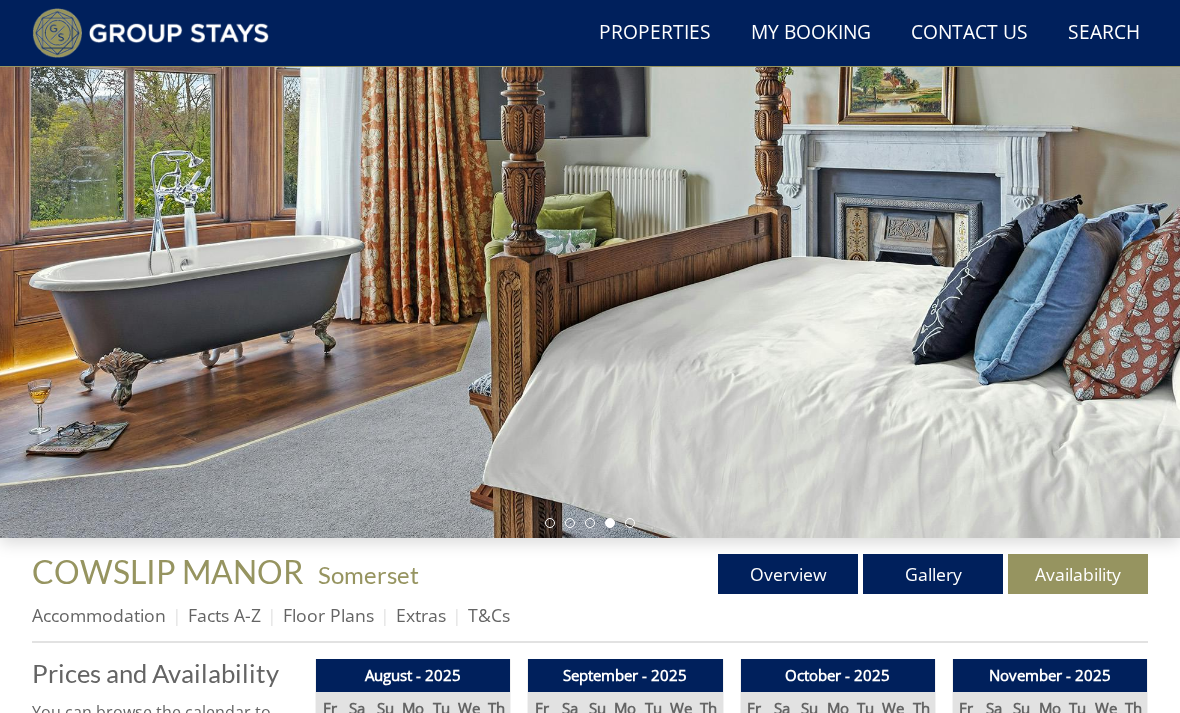 scroll, scrollTop: 240, scrollLeft: 0, axis: vertical 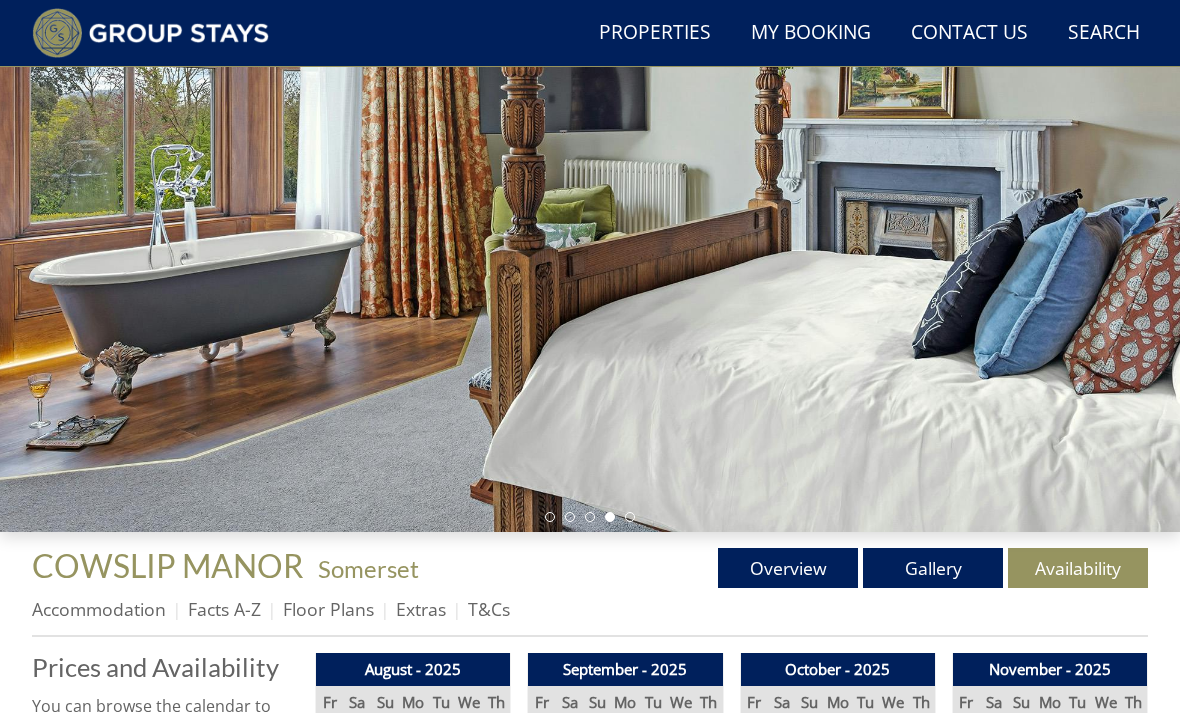 click on "Gallery" at bounding box center [933, 568] 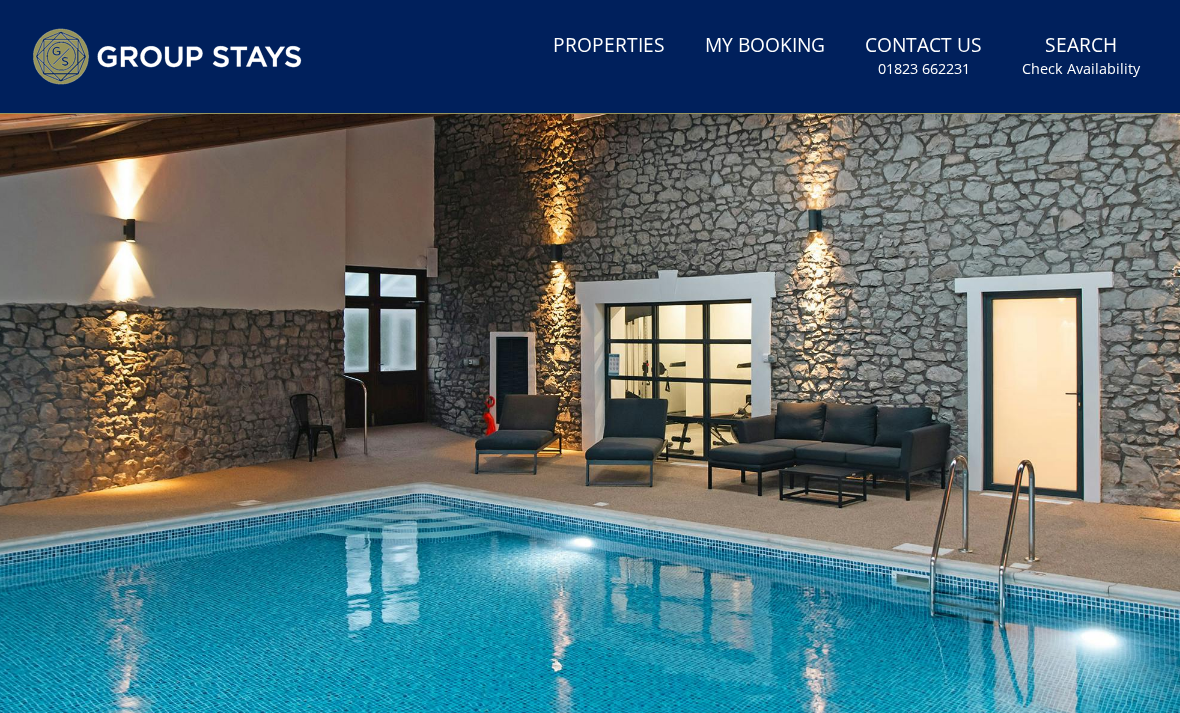 scroll, scrollTop: 73, scrollLeft: 0, axis: vertical 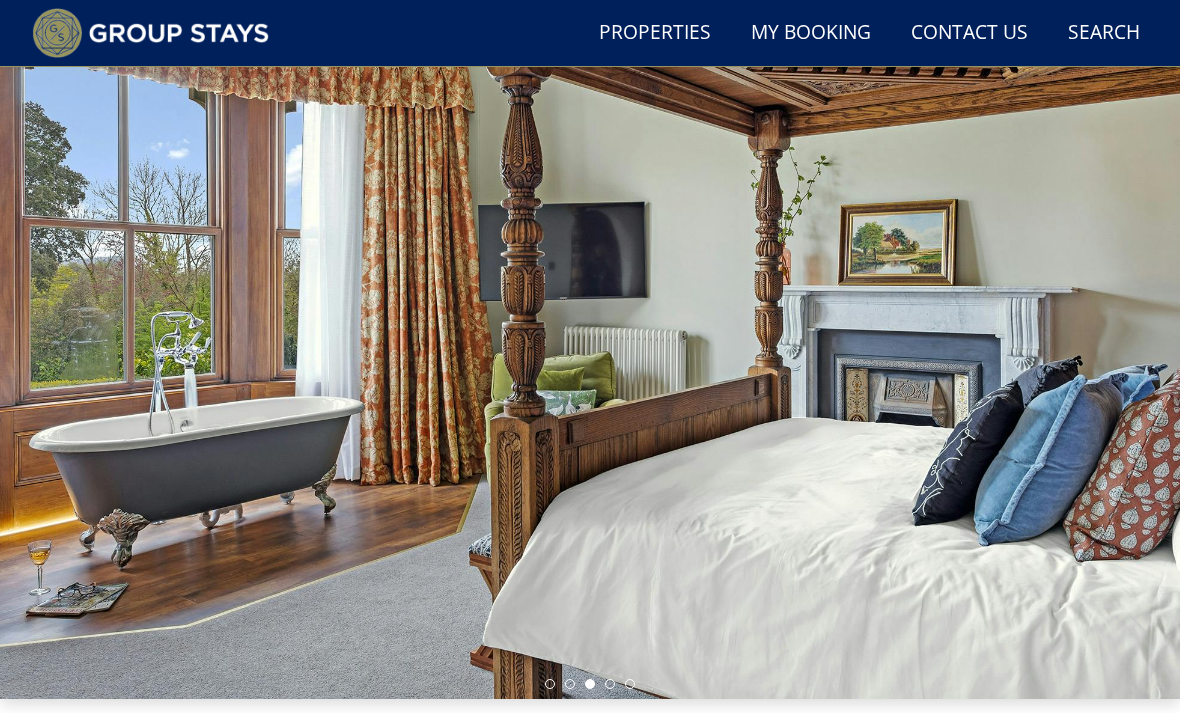 click on "Gallery" at bounding box center (933, 735) 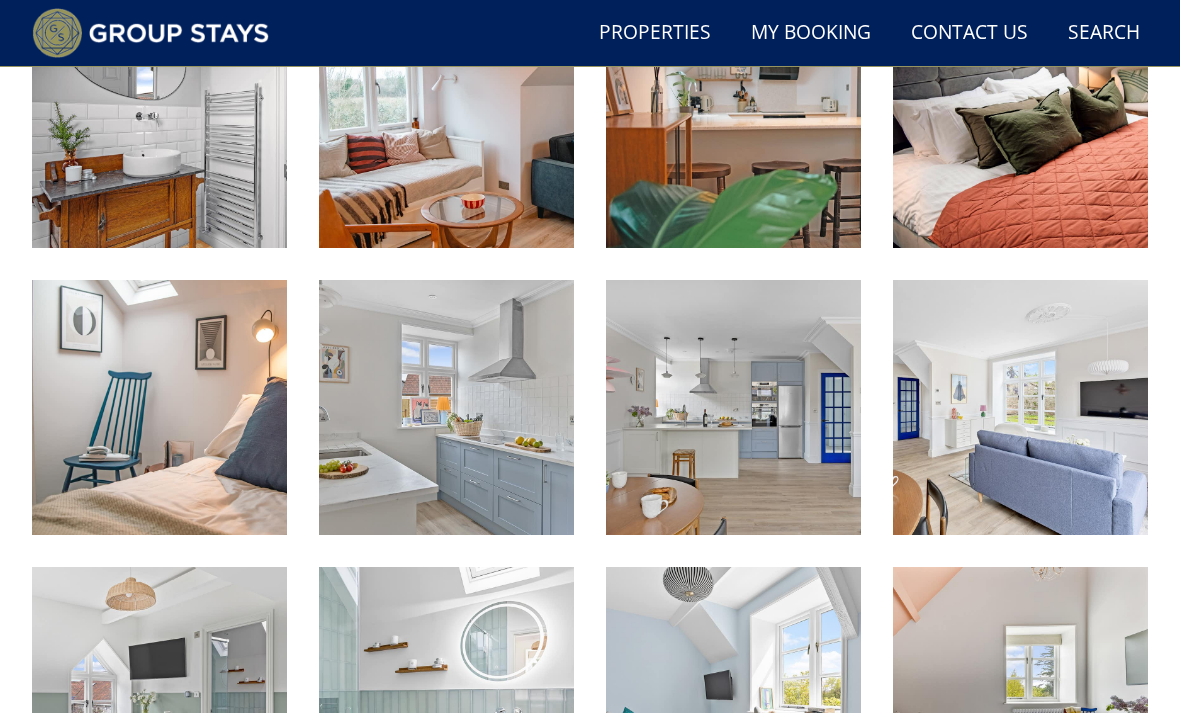 scroll, scrollTop: 2360, scrollLeft: 0, axis: vertical 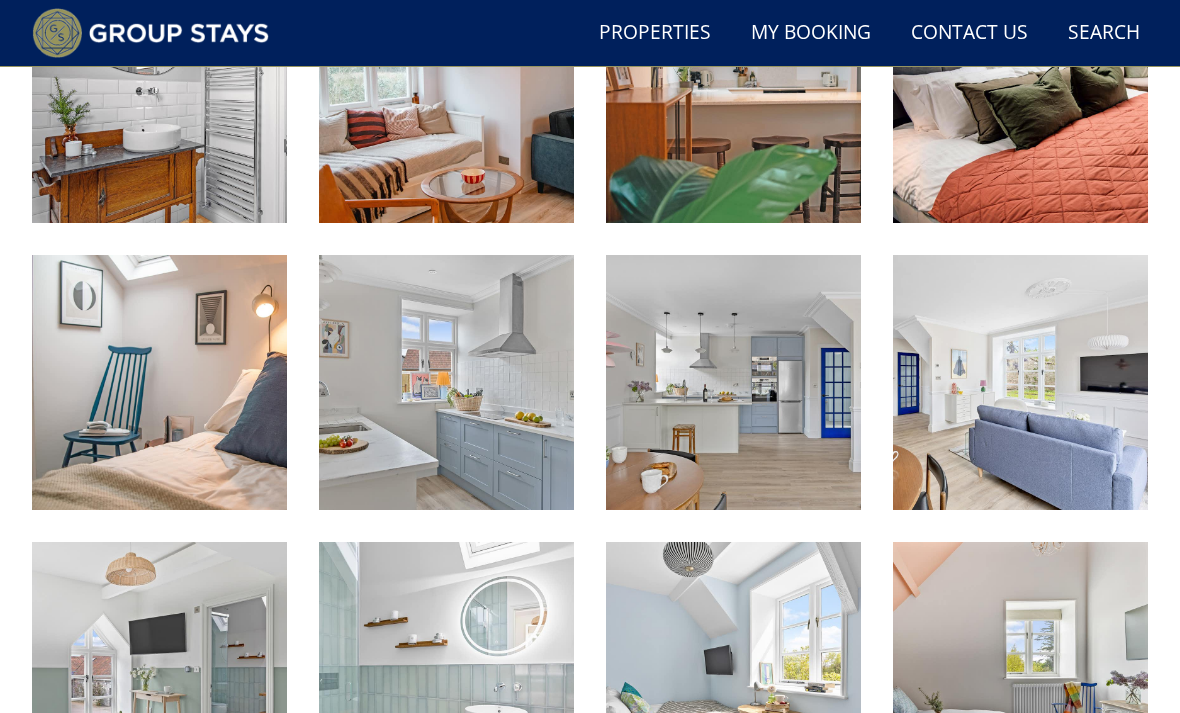 click at bounding box center [733, 95] 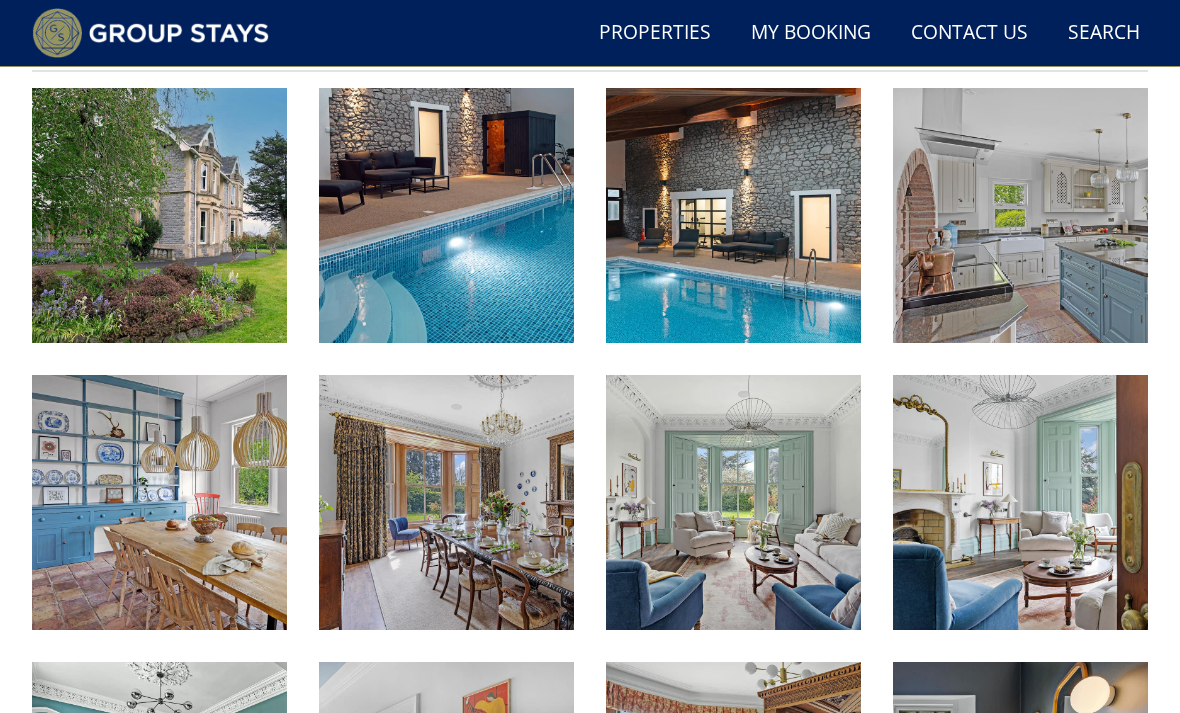scroll, scrollTop: 805, scrollLeft: 0, axis: vertical 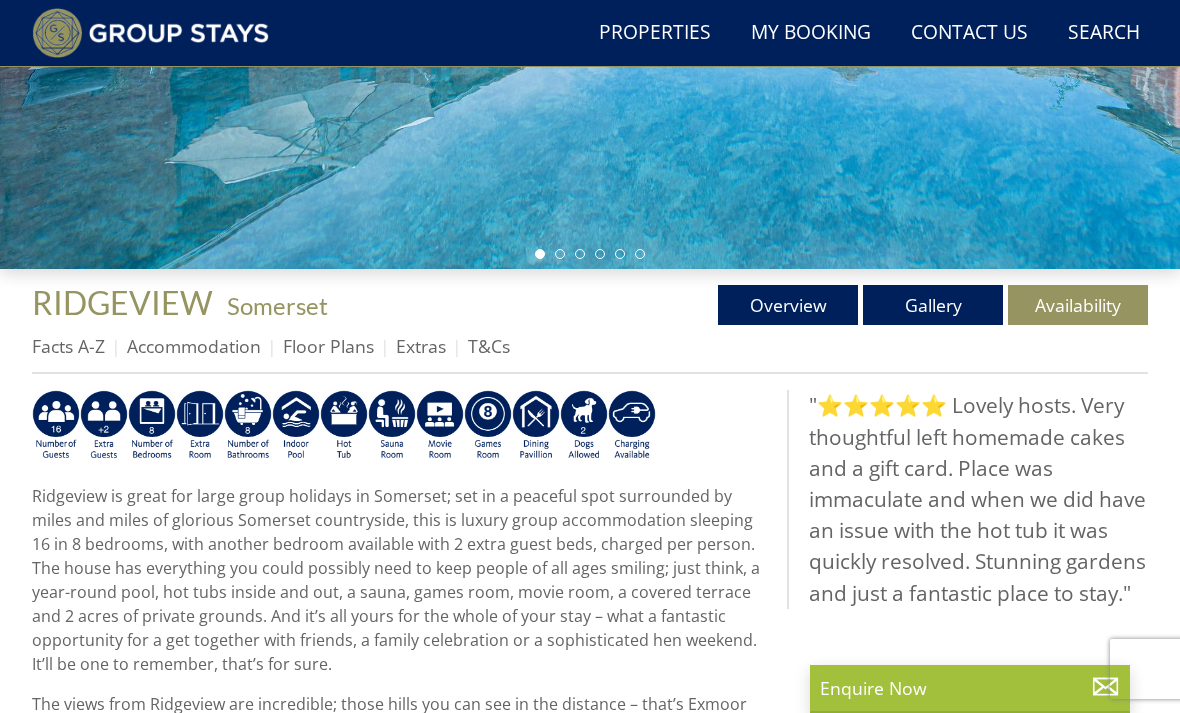 click on "Gallery" at bounding box center (933, 305) 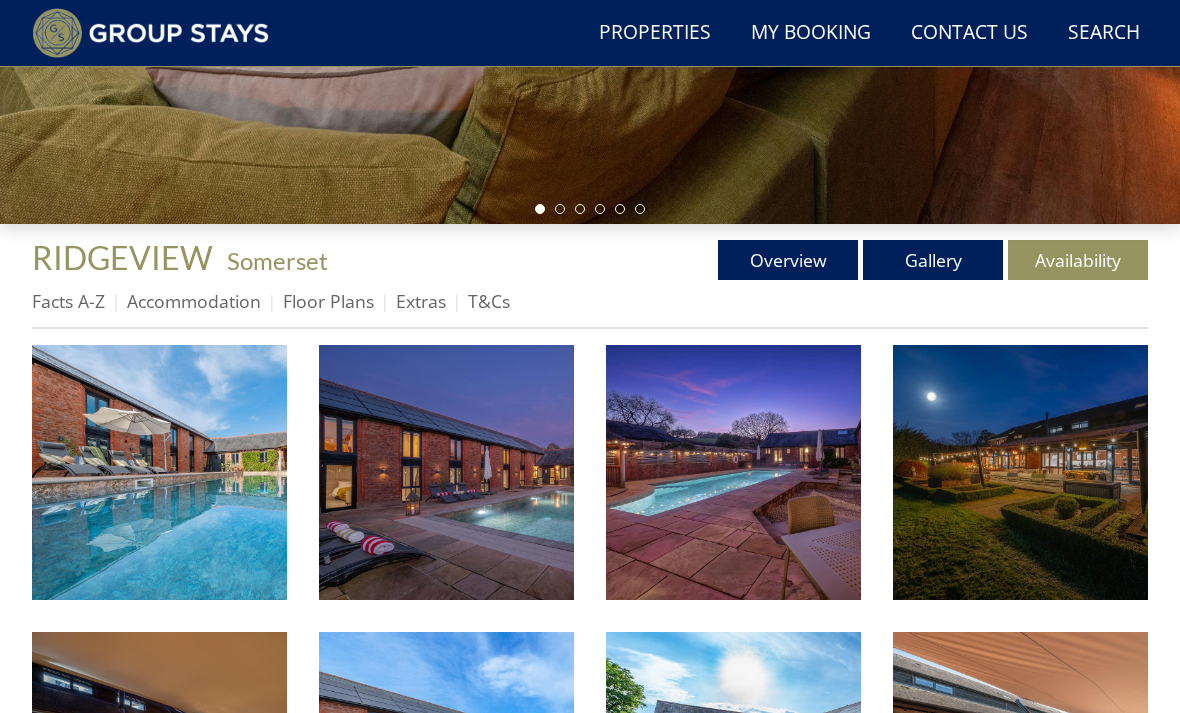 scroll, scrollTop: 548, scrollLeft: 0, axis: vertical 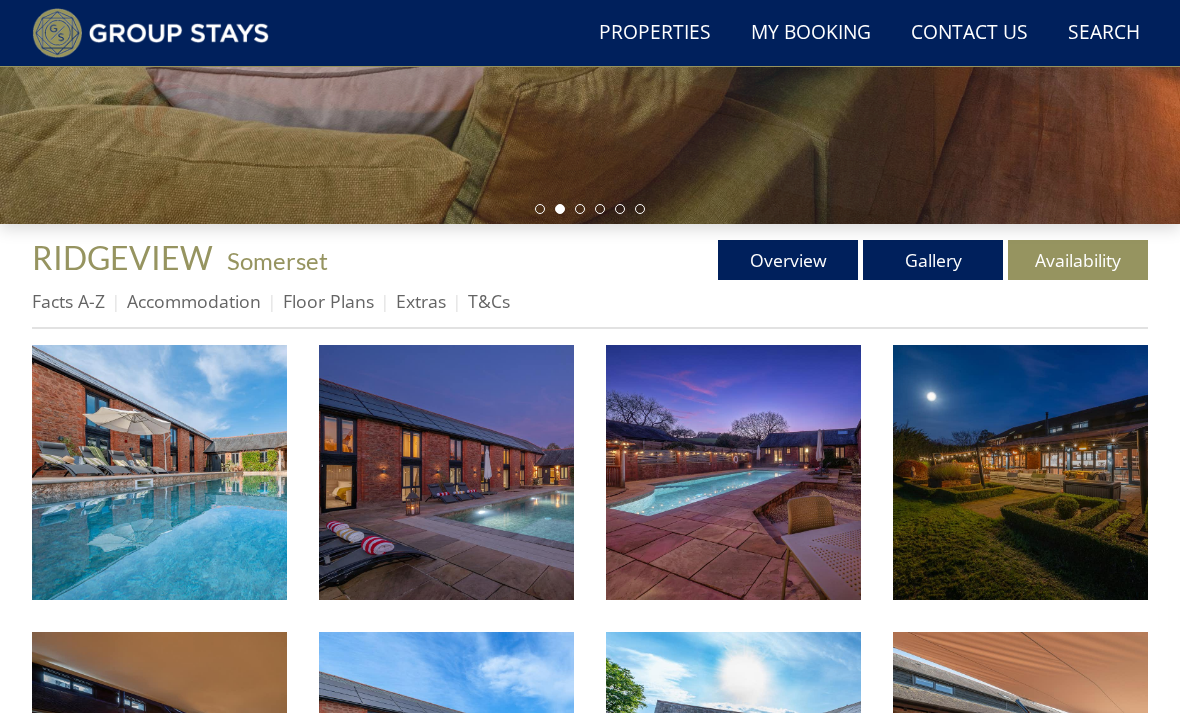 click at bounding box center (159, 472) 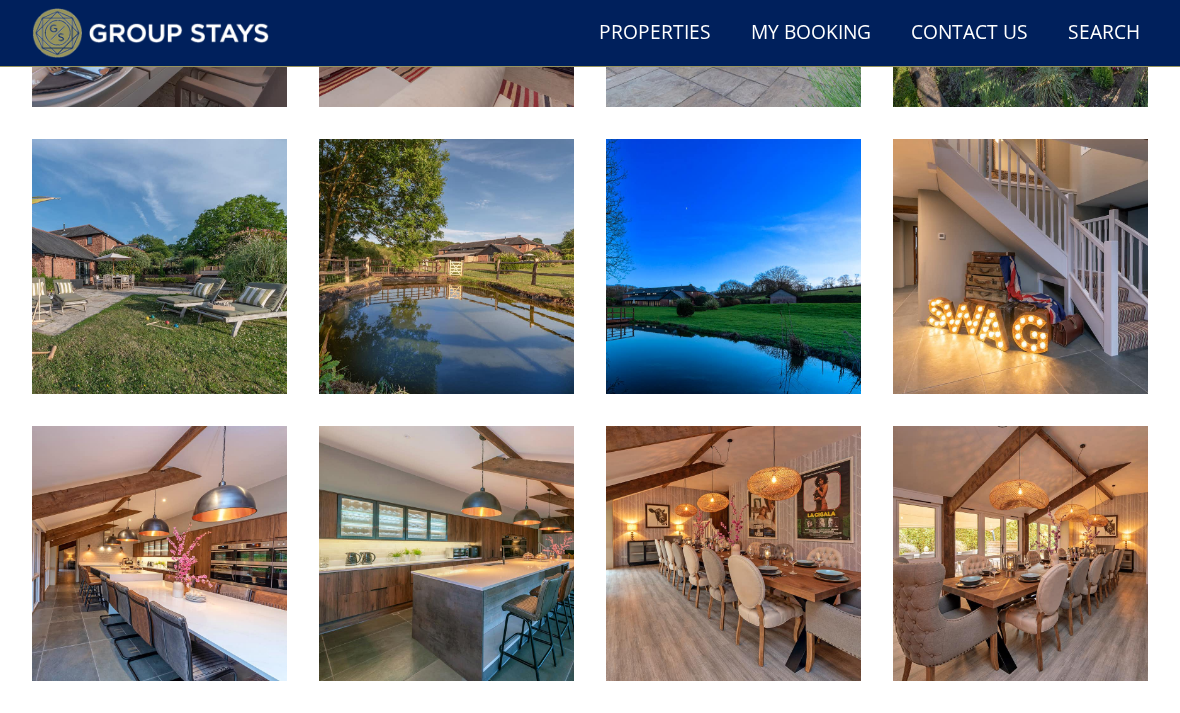 scroll, scrollTop: 1717, scrollLeft: 0, axis: vertical 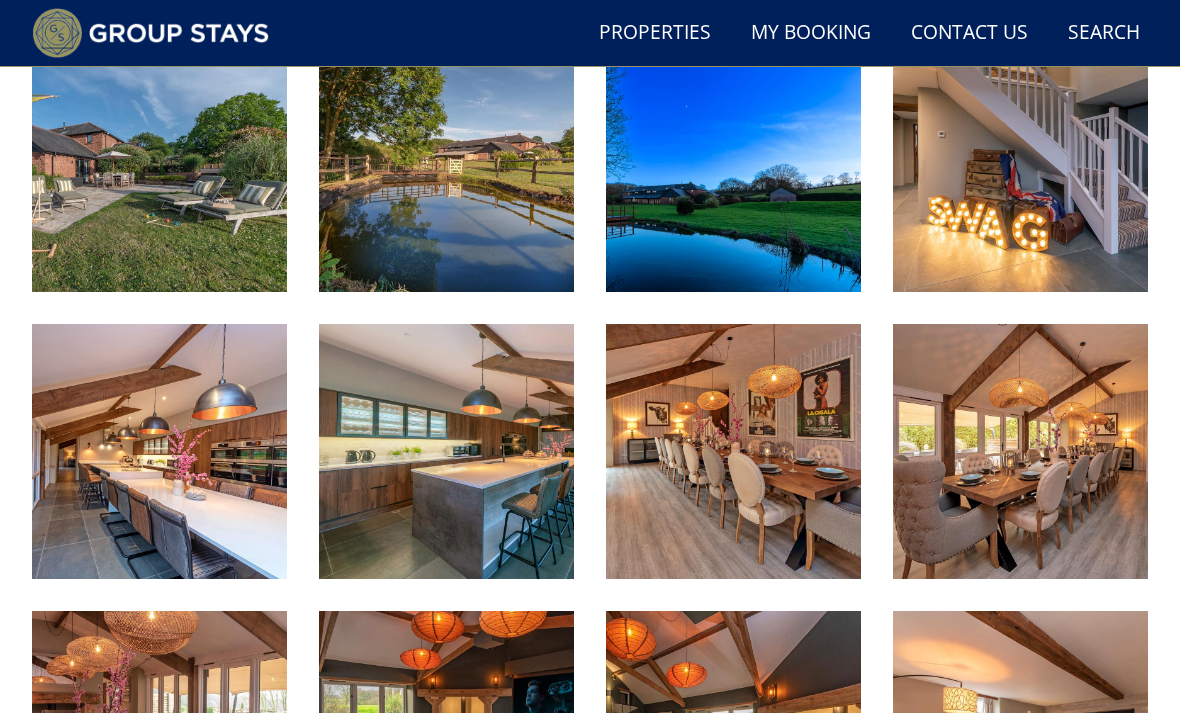 click at bounding box center [1020, 164] 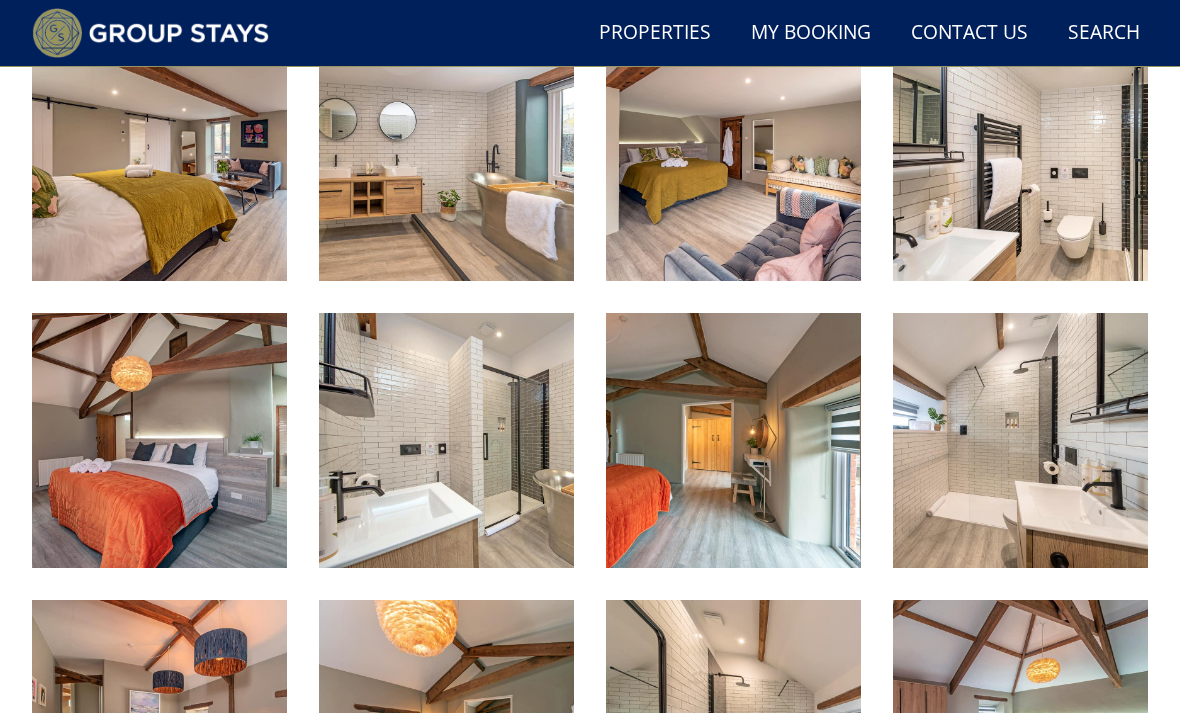 scroll, scrollTop: 3161, scrollLeft: 0, axis: vertical 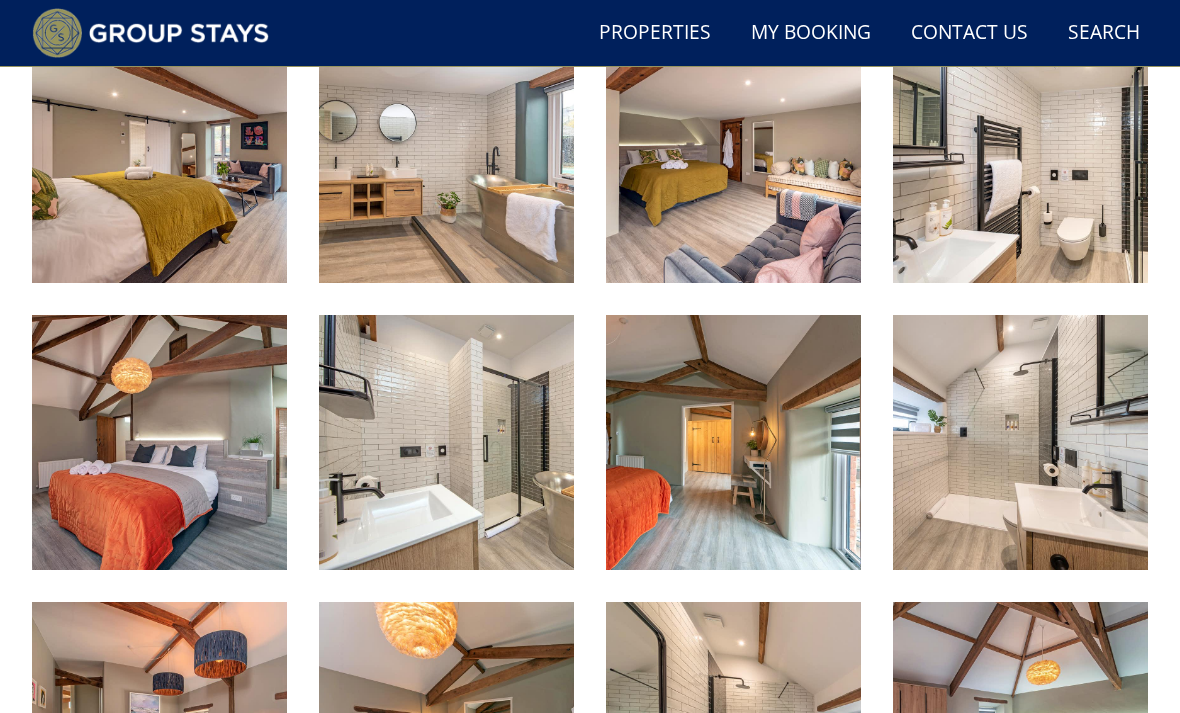 click at bounding box center [733, 155] 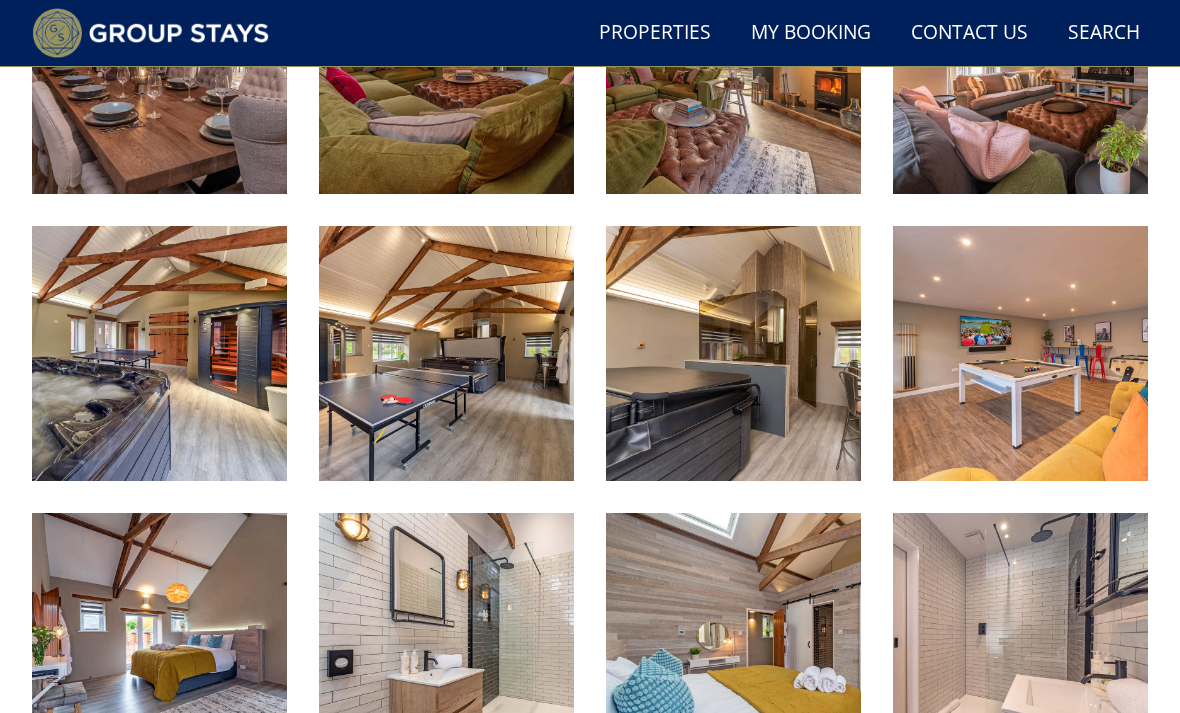 scroll, scrollTop: 2344, scrollLeft: 0, axis: vertical 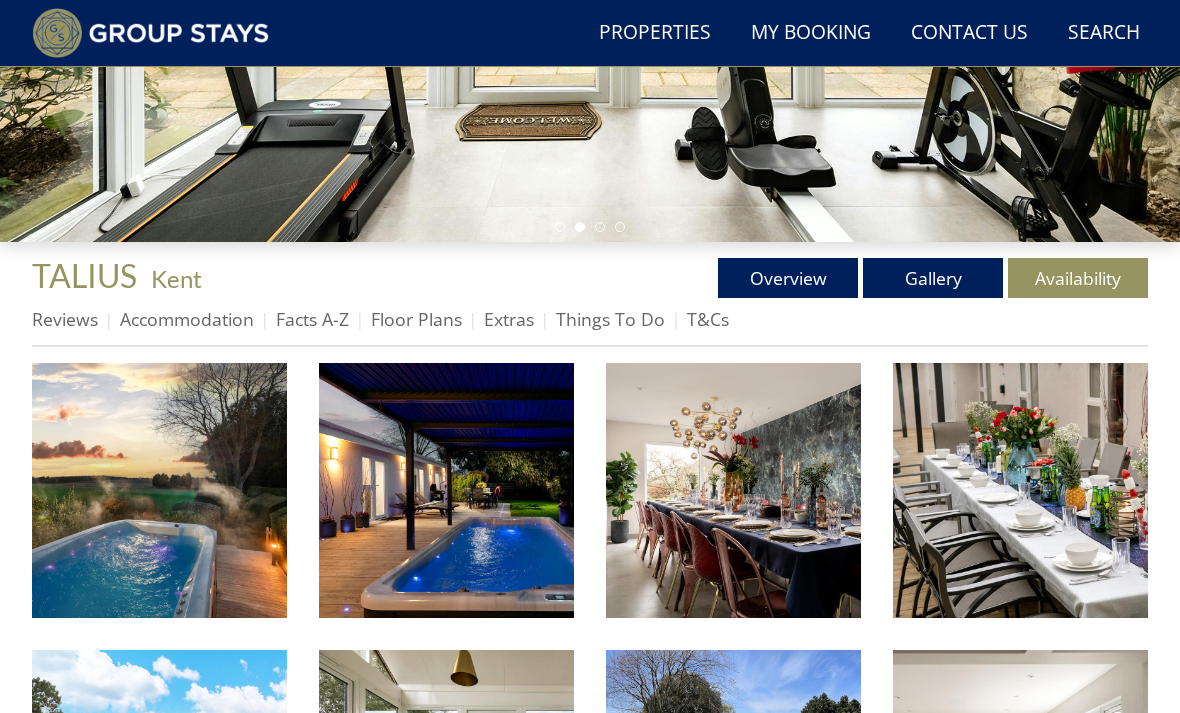 click at bounding box center [159, 490] 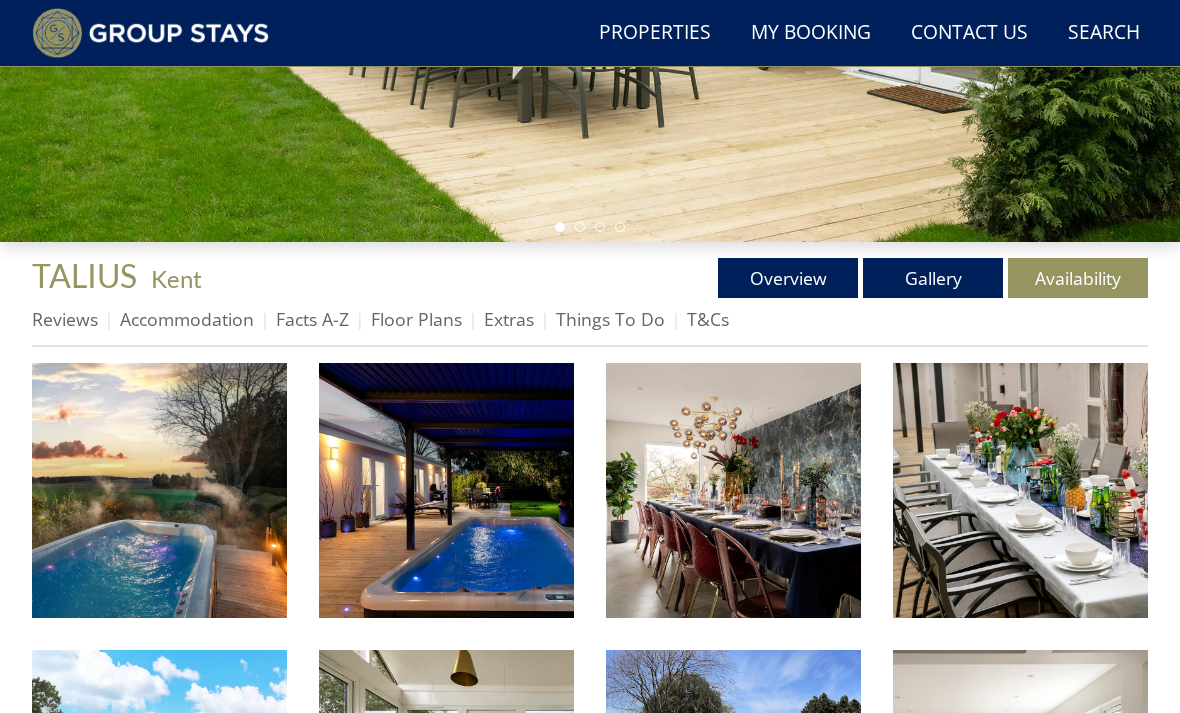 click on "Floor Plans" at bounding box center [416, 319] 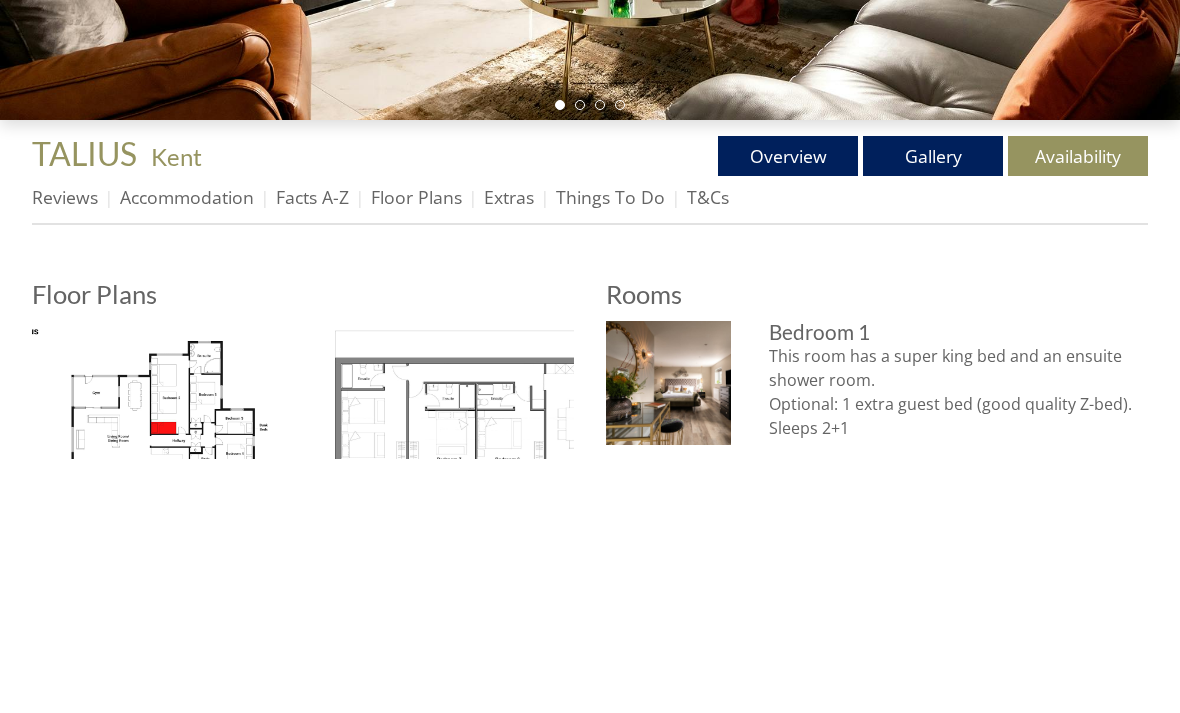 scroll, scrollTop: 674, scrollLeft: 0, axis: vertical 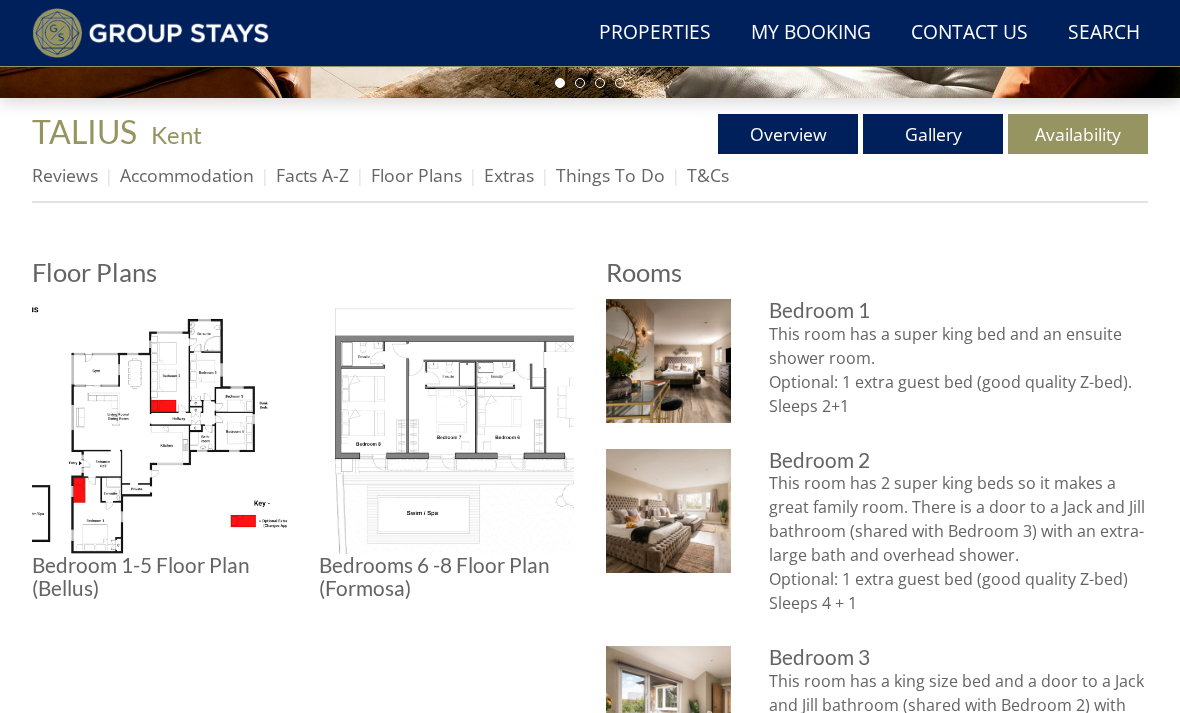 click at bounding box center [159, 426] 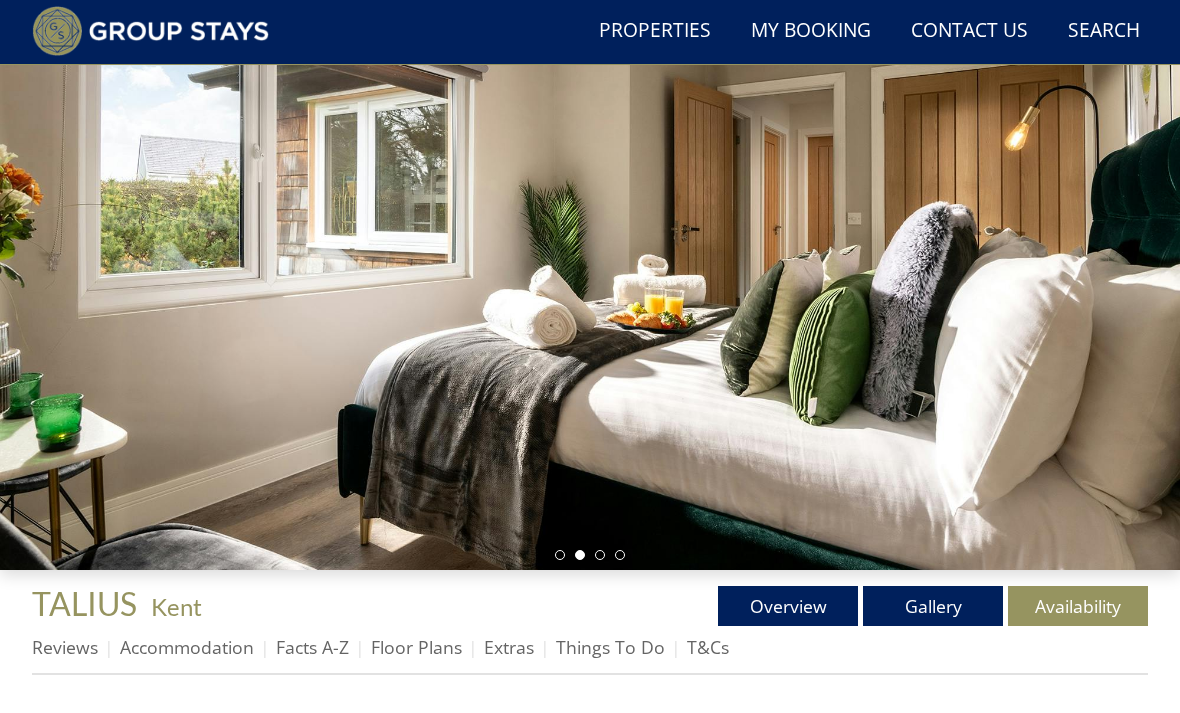 scroll, scrollTop: 203, scrollLeft: 0, axis: vertical 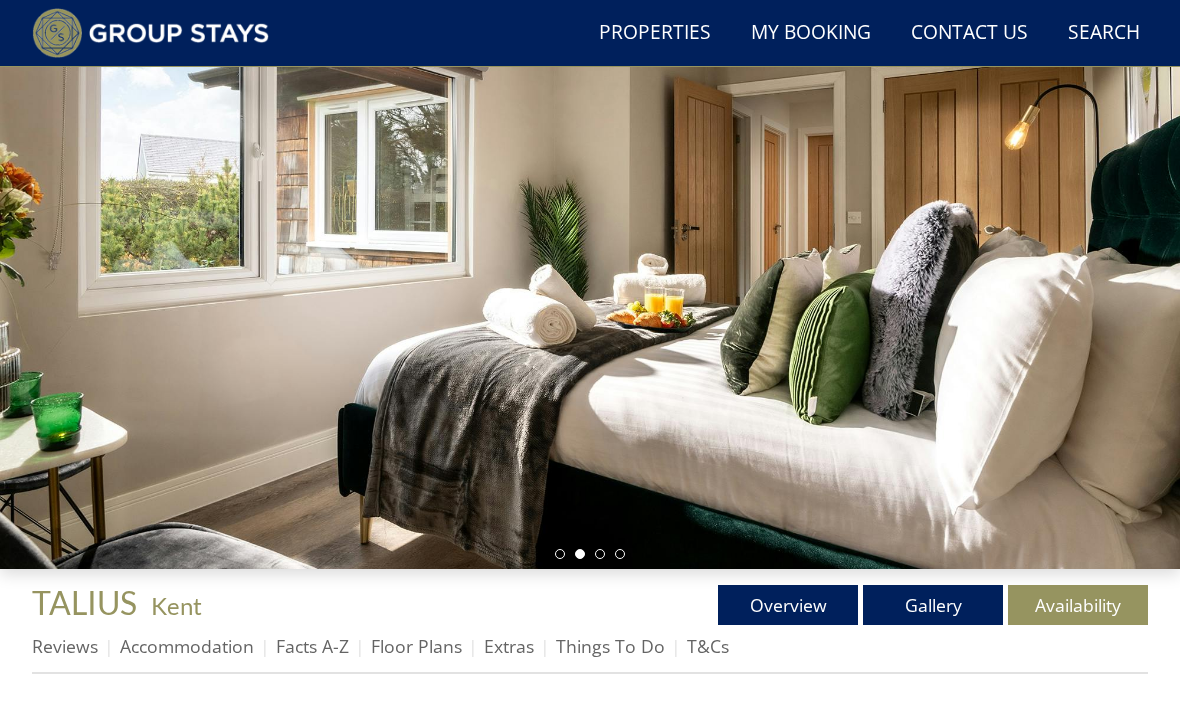 click on "Gallery" at bounding box center (933, 605) 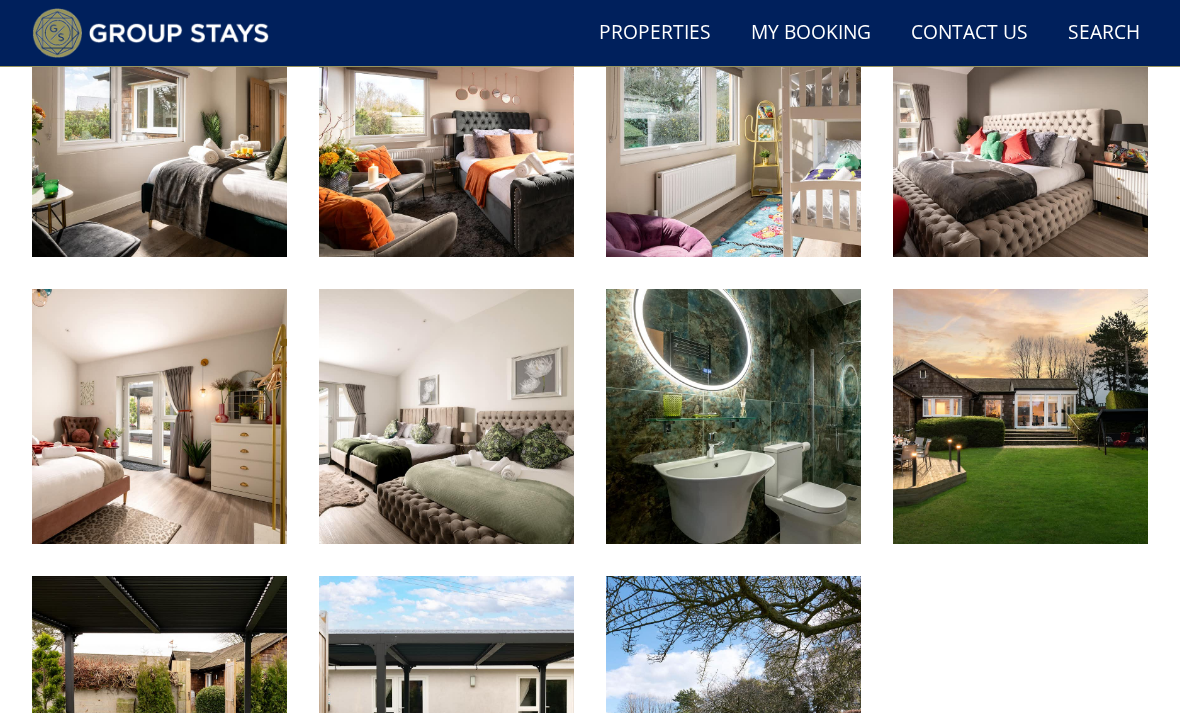 scroll, scrollTop: 2440, scrollLeft: 0, axis: vertical 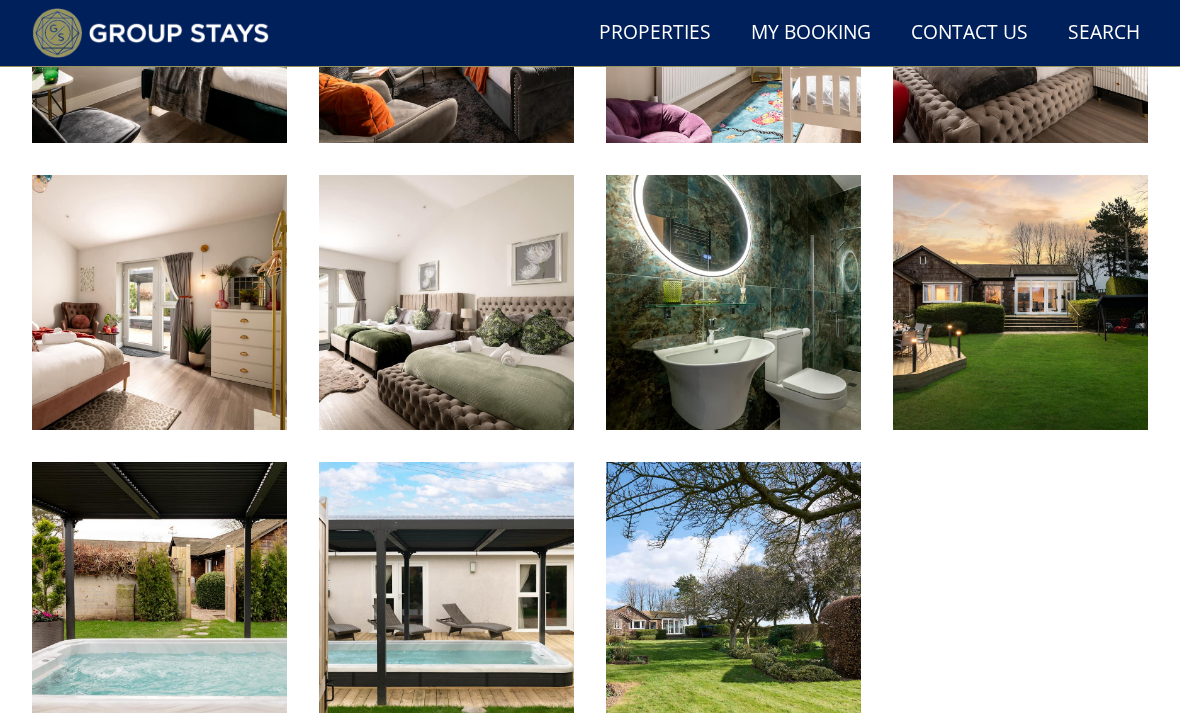 click at bounding box center (446, 302) 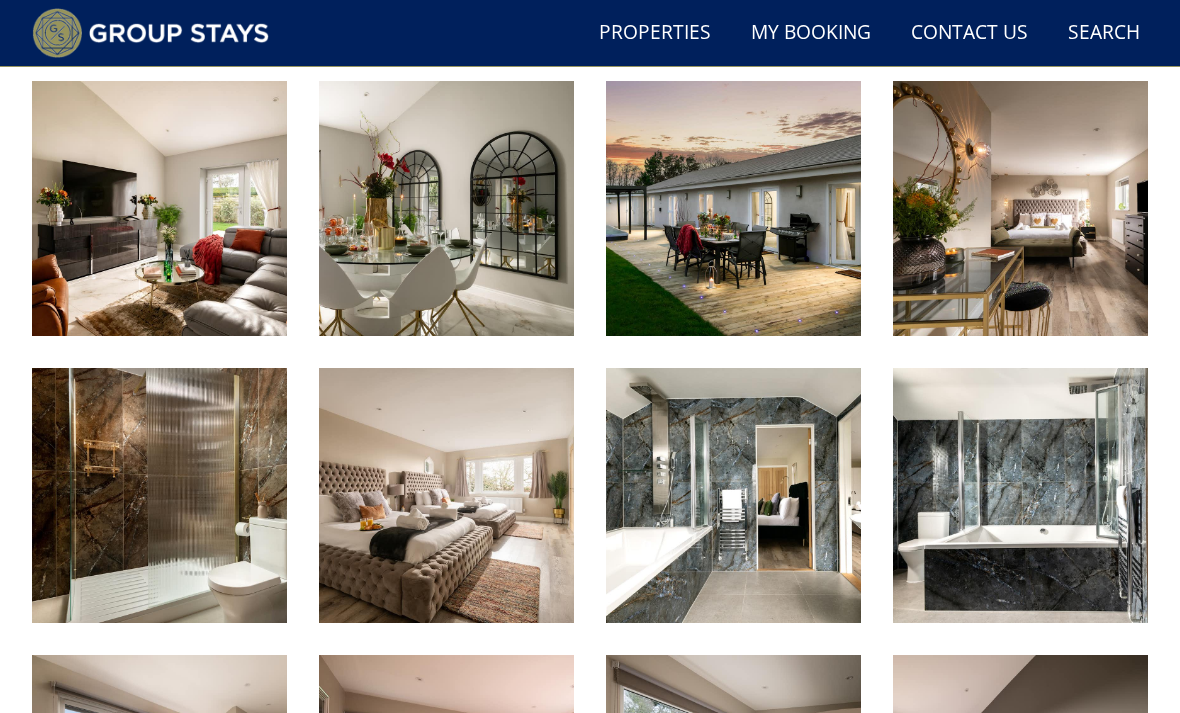 scroll, scrollTop: 1414, scrollLeft: 0, axis: vertical 